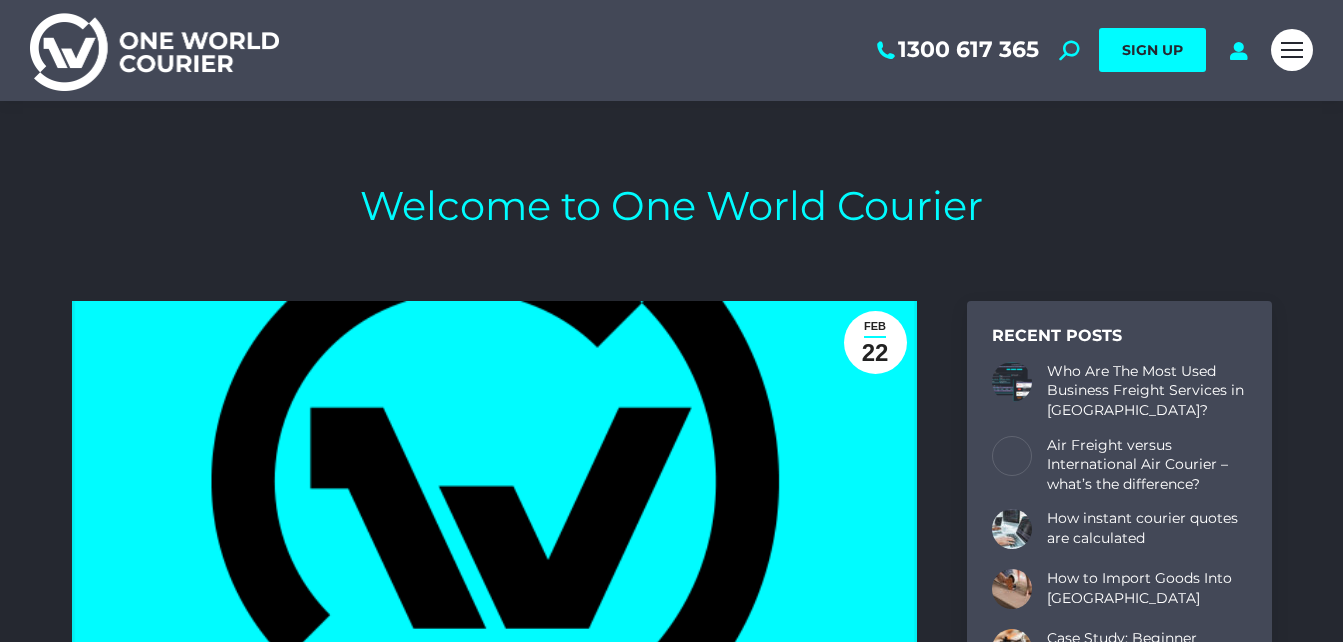 scroll, scrollTop: 0, scrollLeft: 0, axis: both 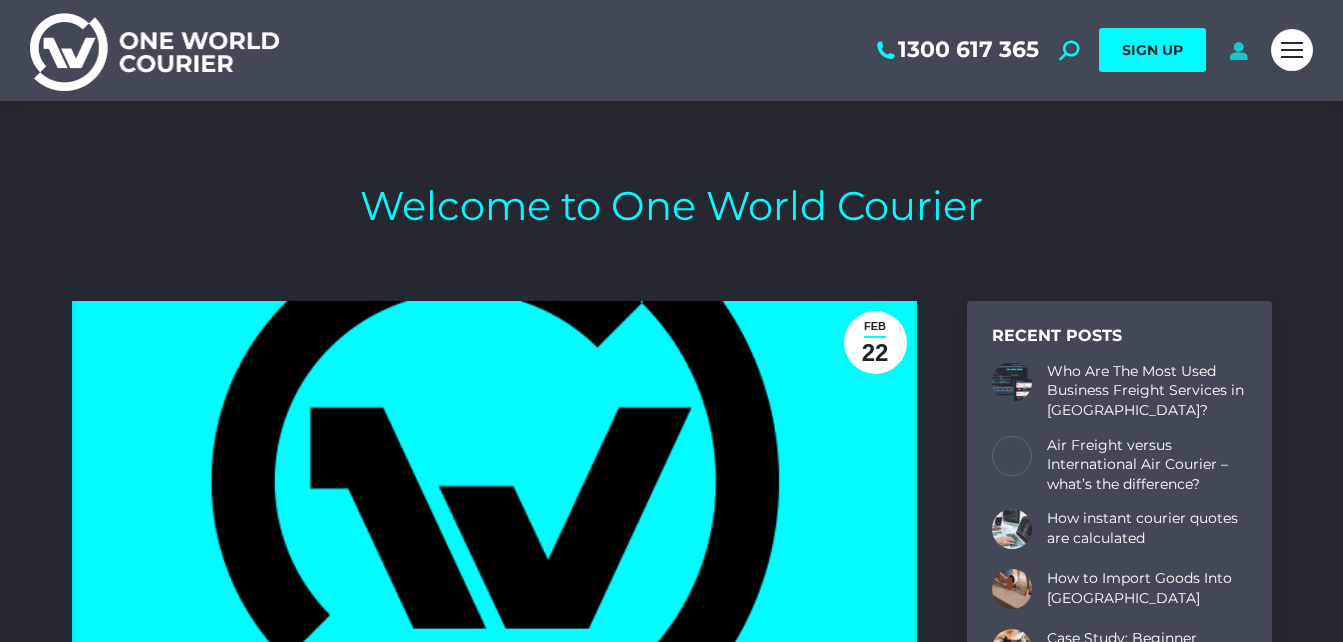 click at bounding box center [1238, 50] 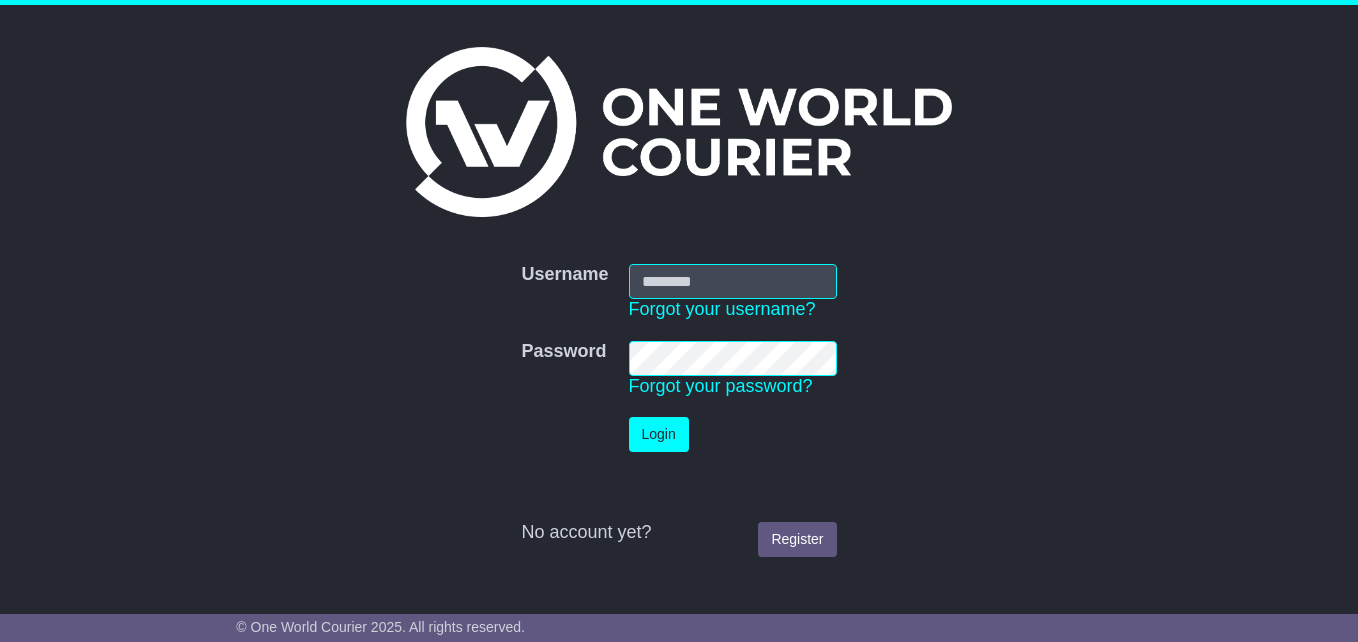 scroll, scrollTop: 0, scrollLeft: 0, axis: both 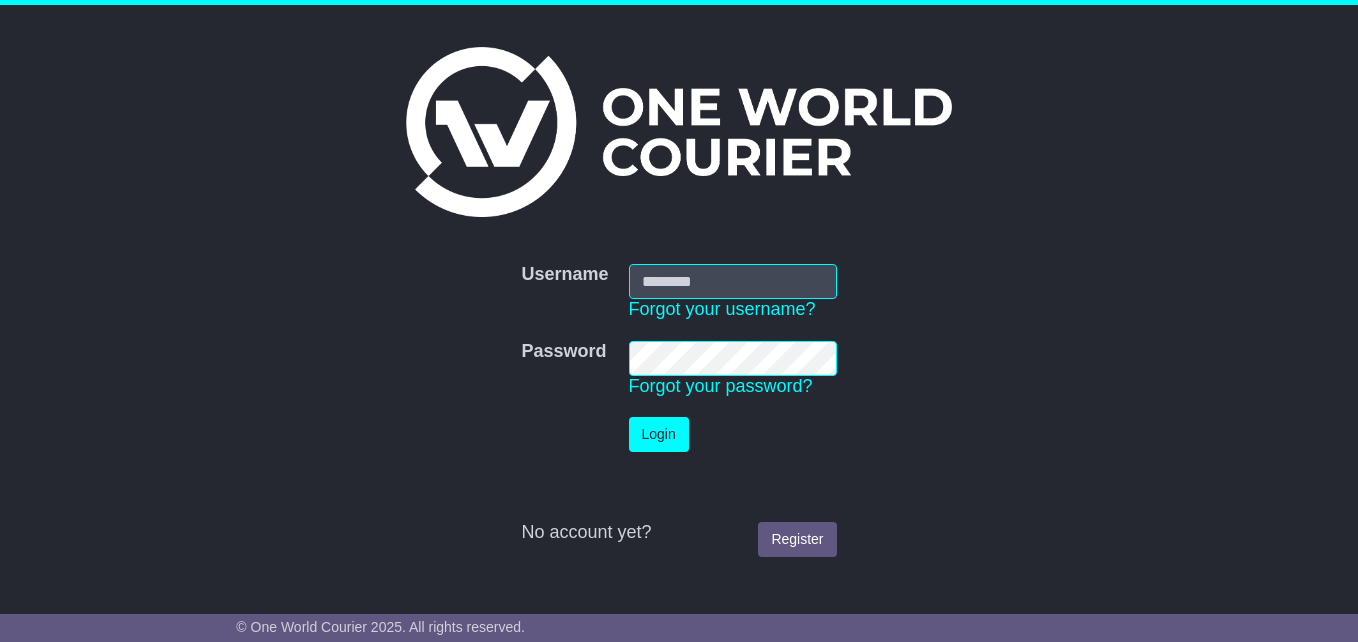 type on "**********" 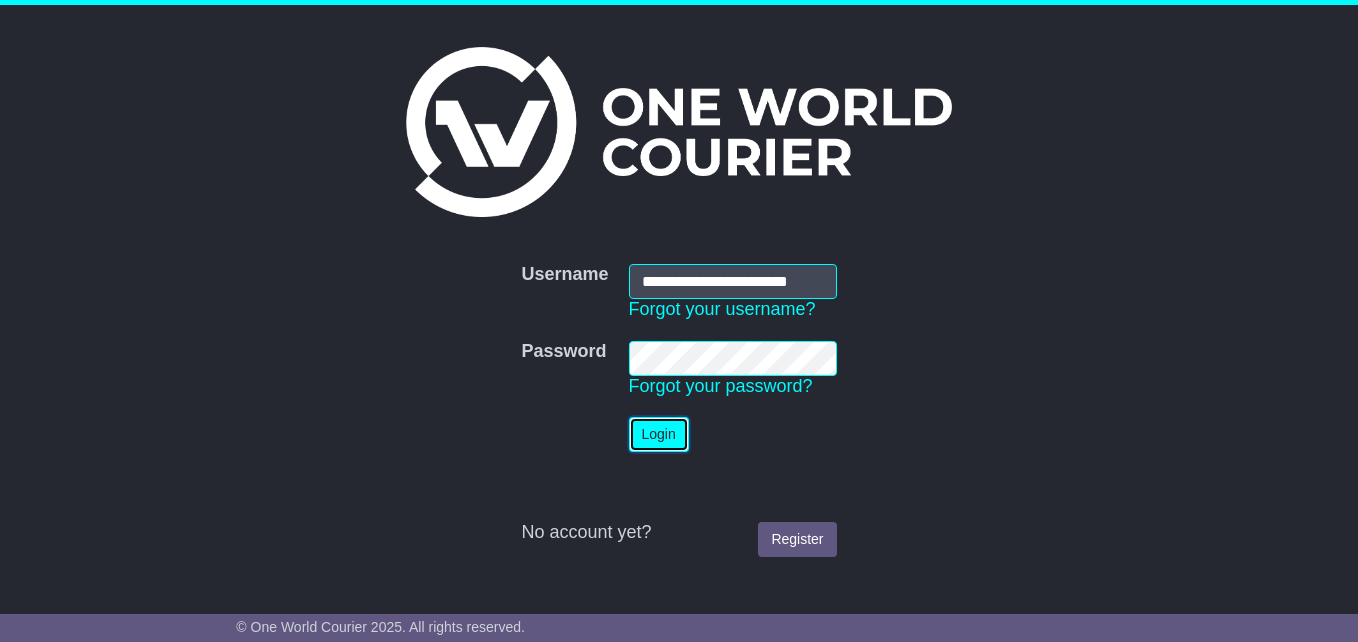 click on "Login" at bounding box center (659, 434) 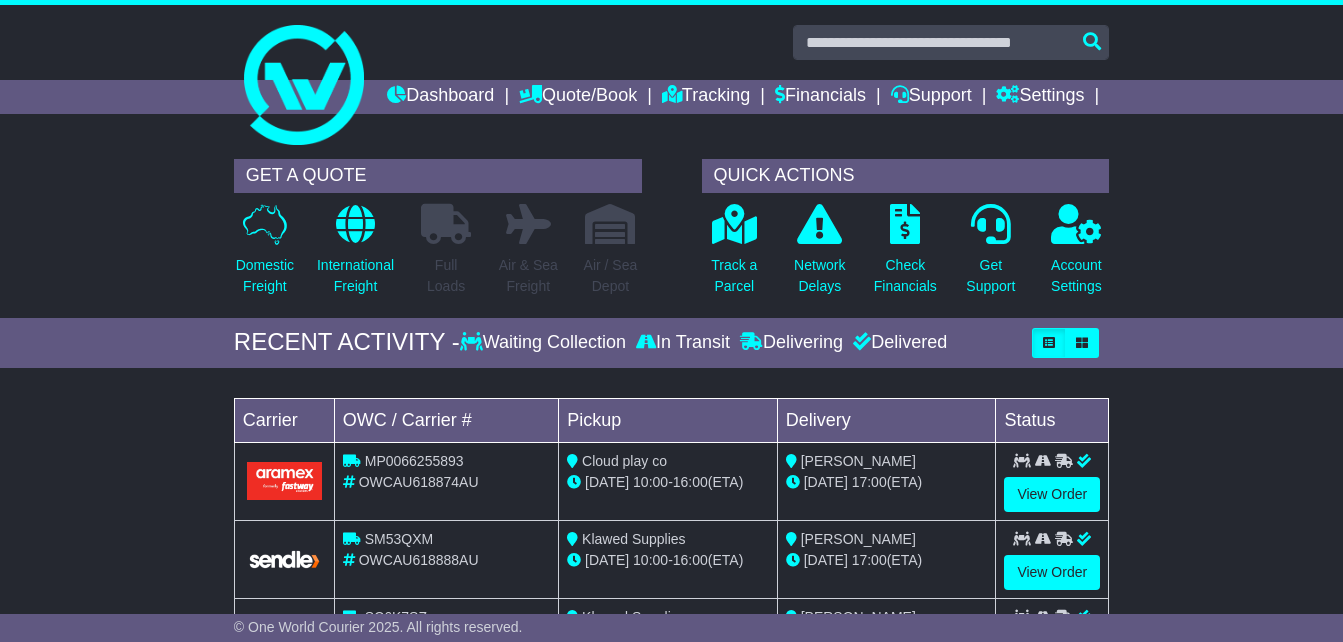 scroll, scrollTop: 0, scrollLeft: 0, axis: both 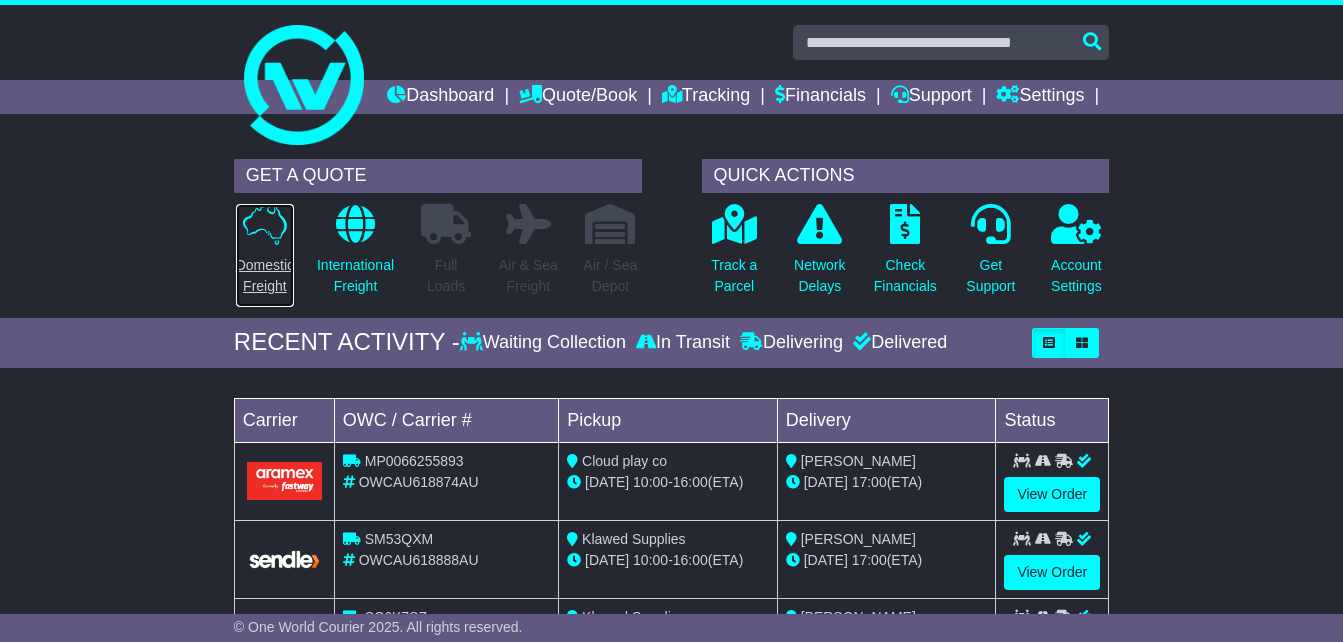 click on "Domestic Freight" at bounding box center (265, 276) 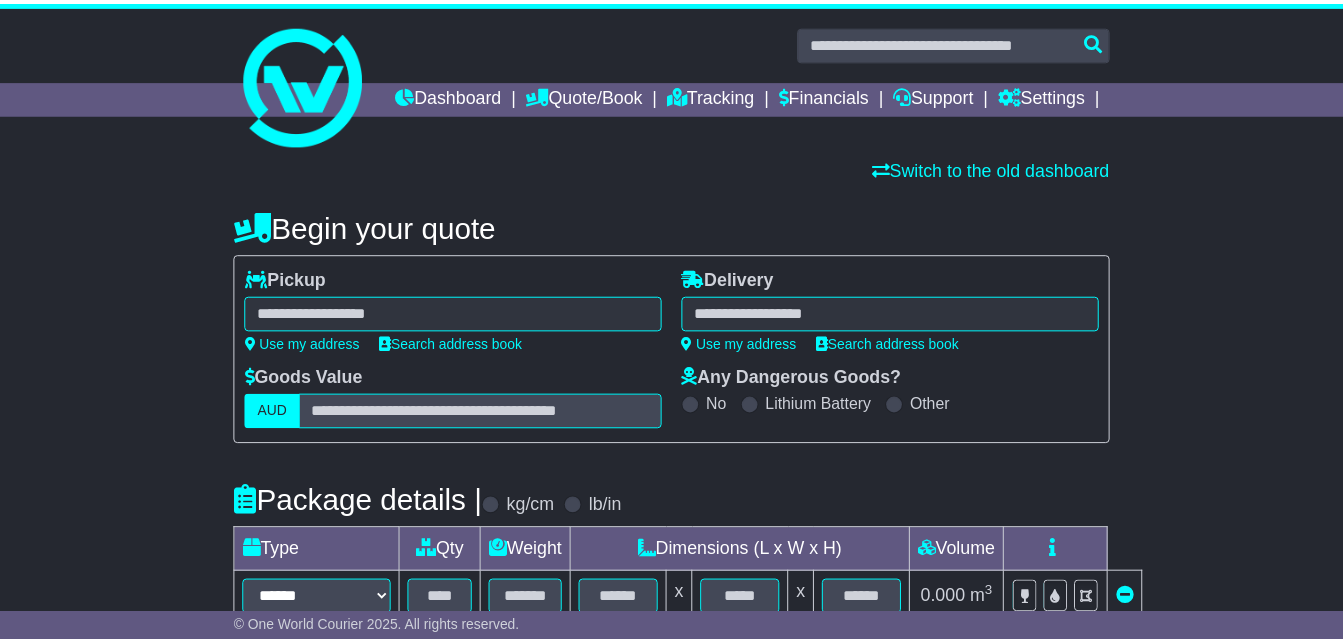 scroll, scrollTop: 0, scrollLeft: 0, axis: both 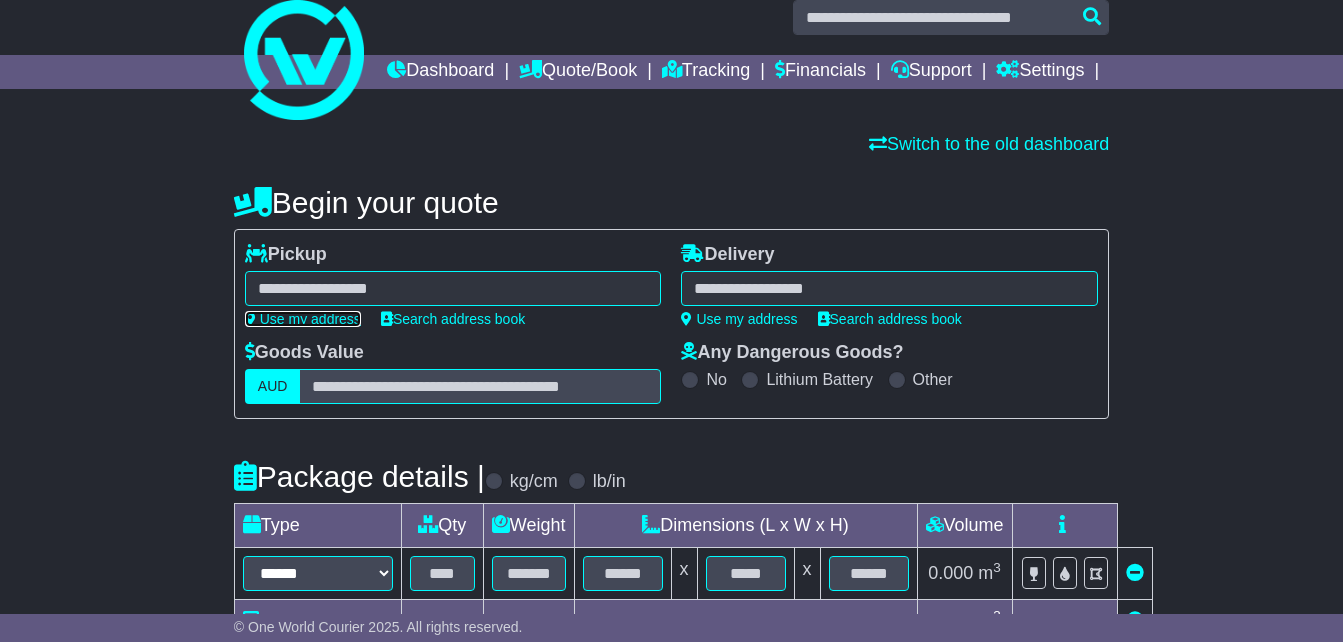 click on "Use my address" at bounding box center (303, 319) 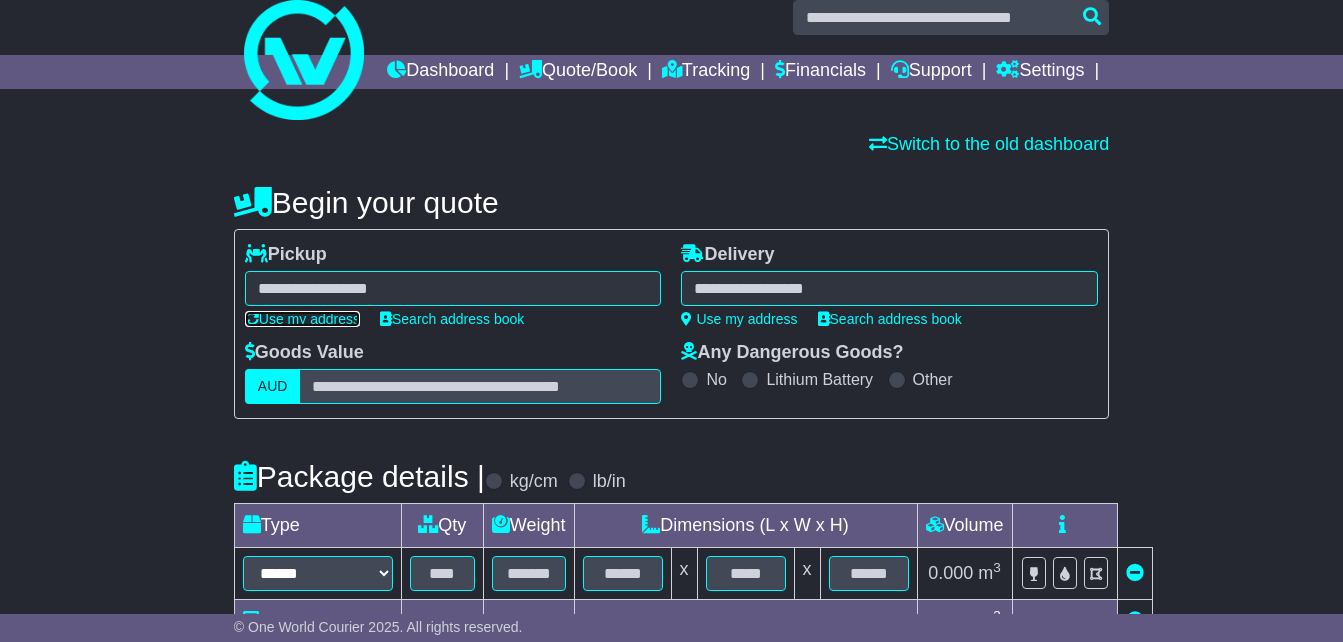 type on "**********" 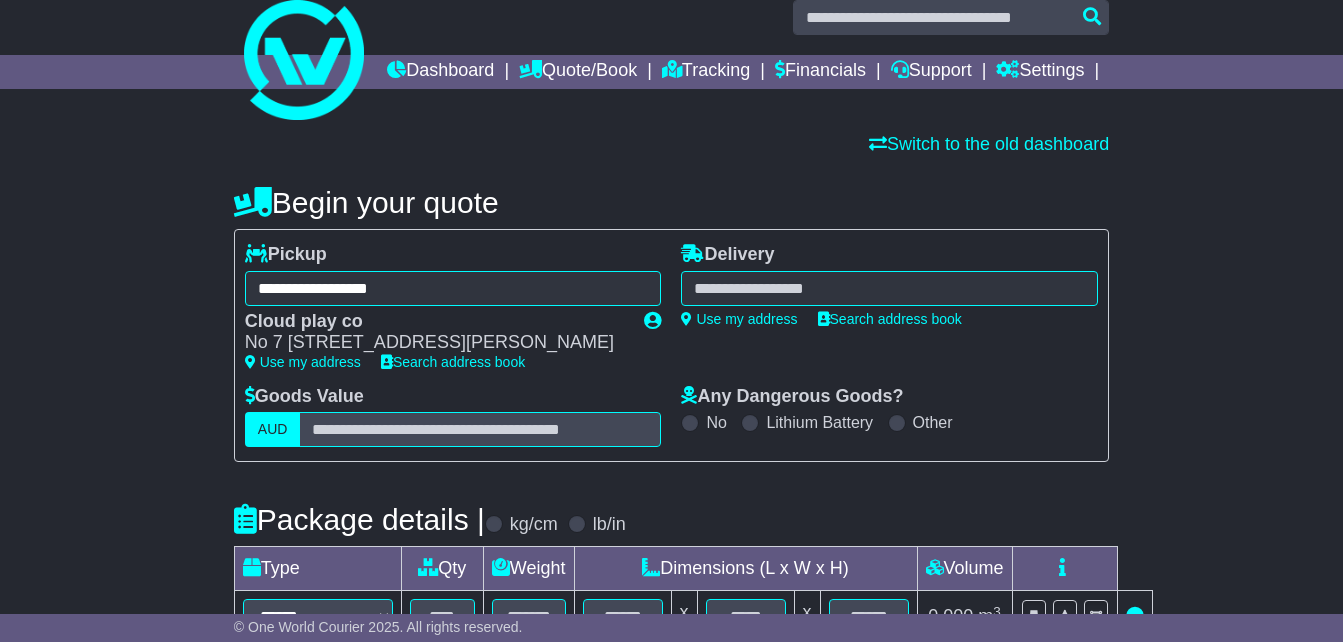 click at bounding box center [889, 288] 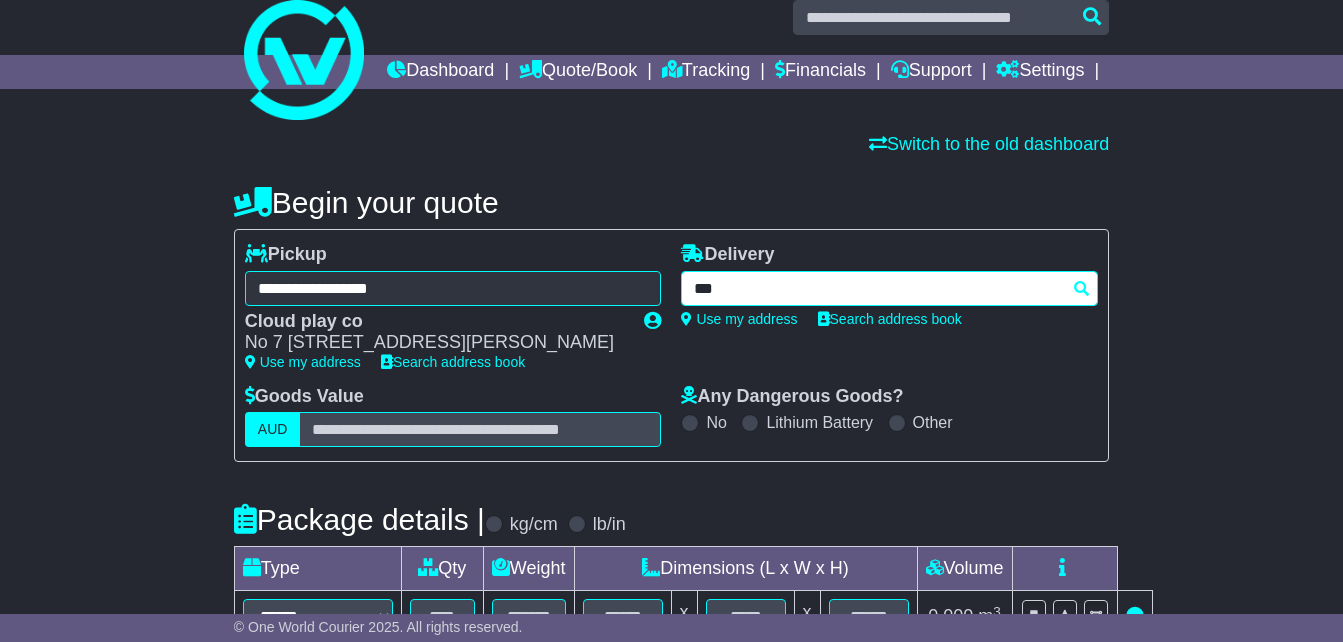 type on "****" 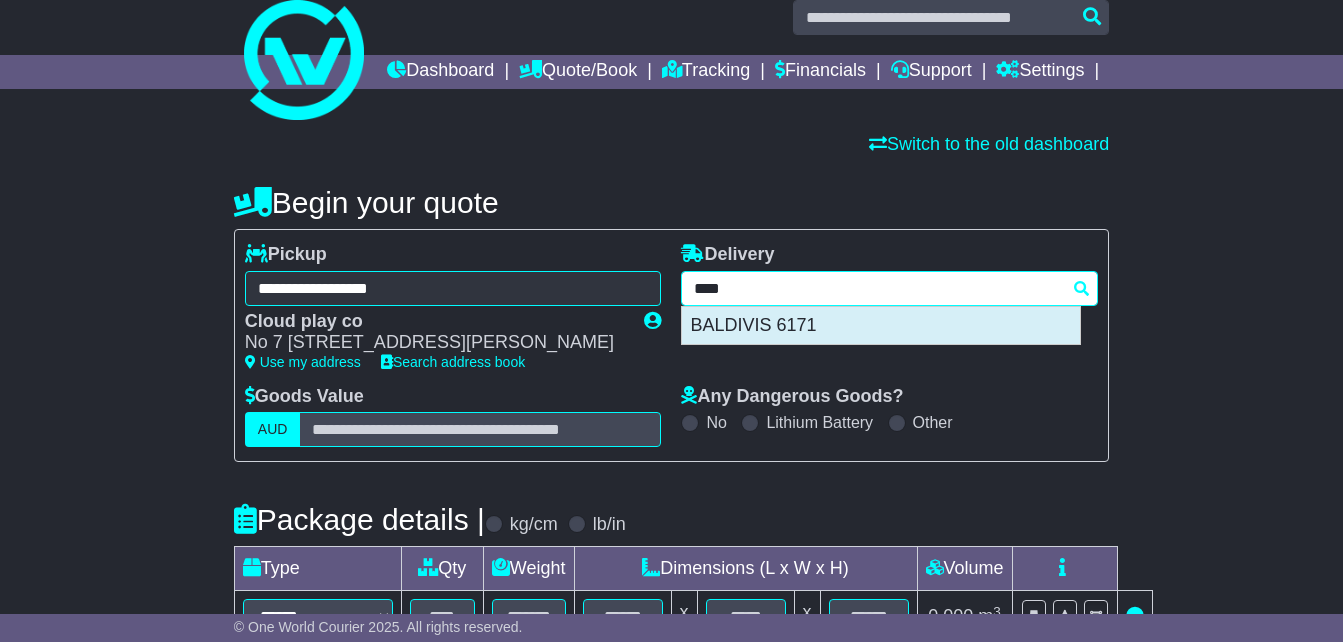 click on "BALDIVIS 6171" at bounding box center (881, 326) 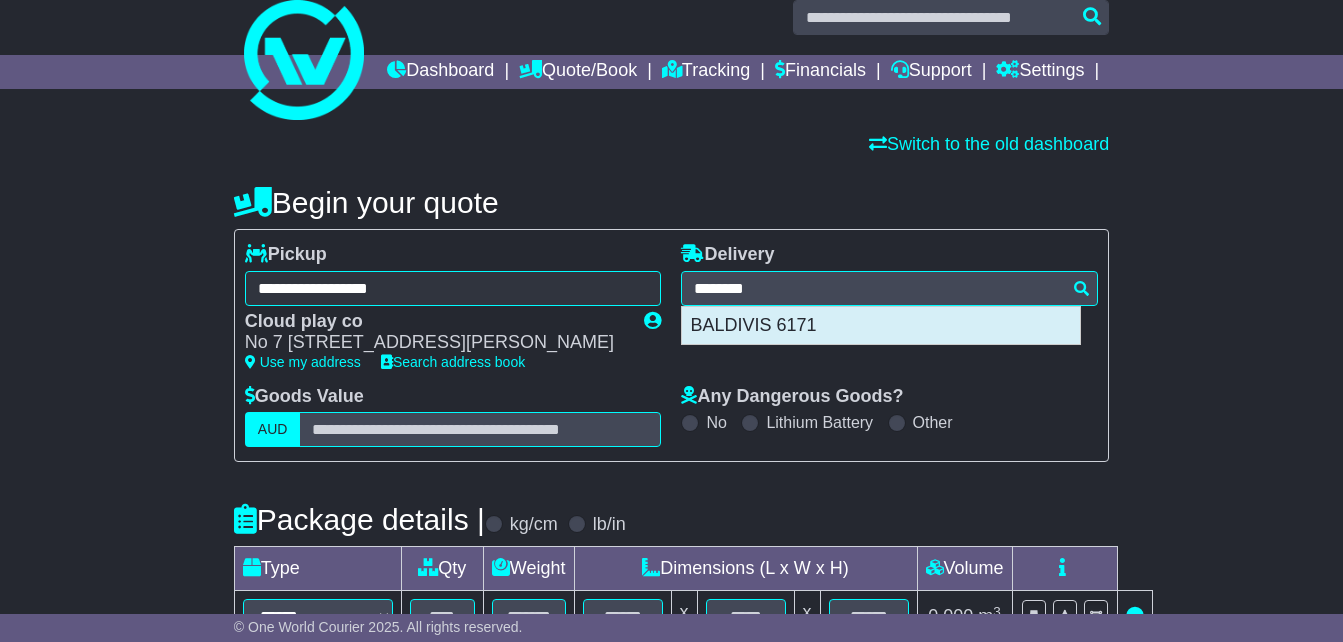type on "**********" 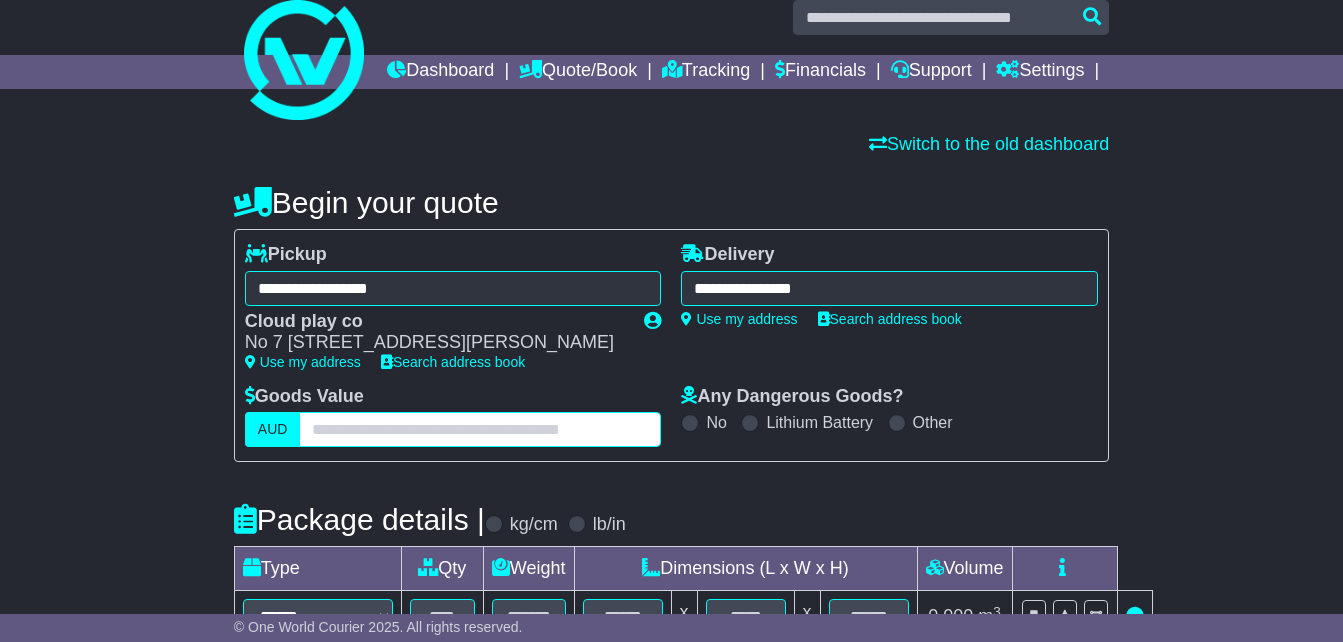 click at bounding box center [480, 429] 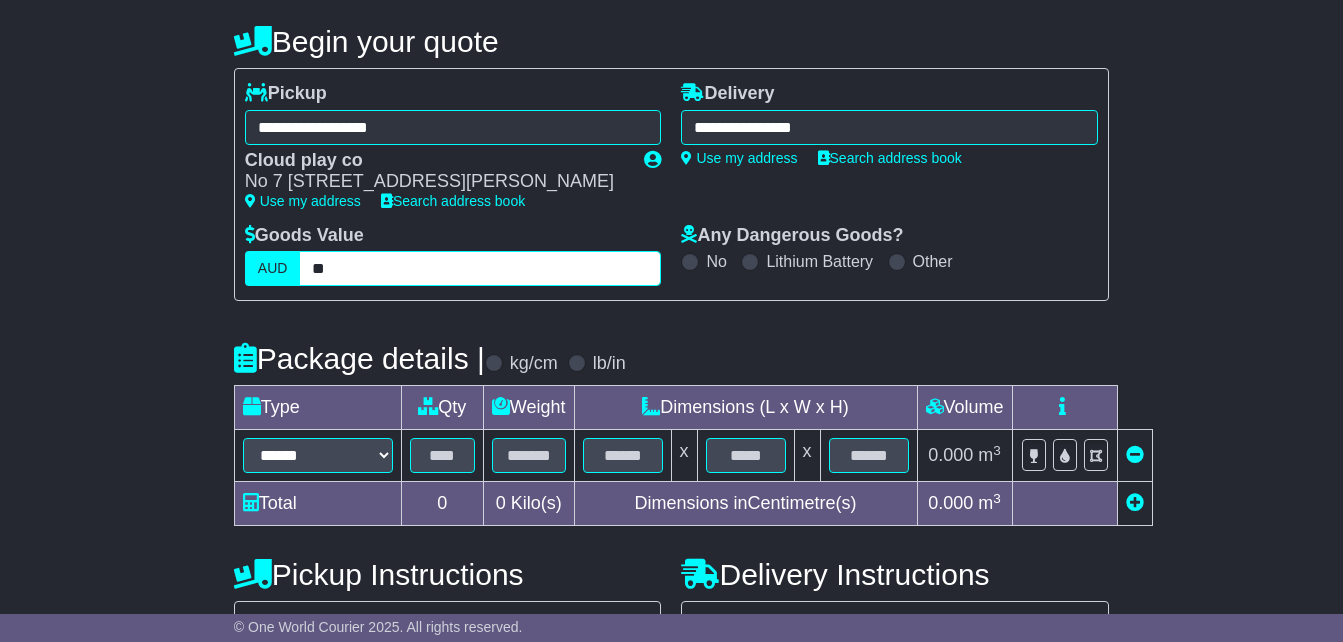 scroll, scrollTop: 190, scrollLeft: 0, axis: vertical 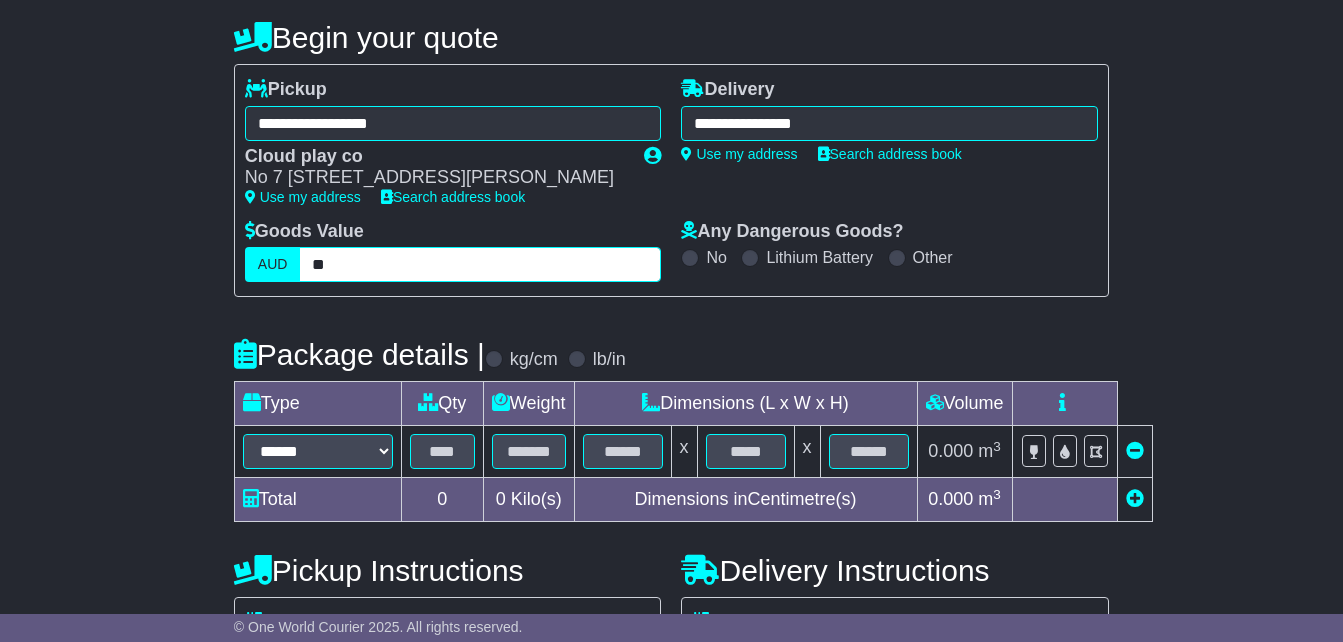 type on "**" 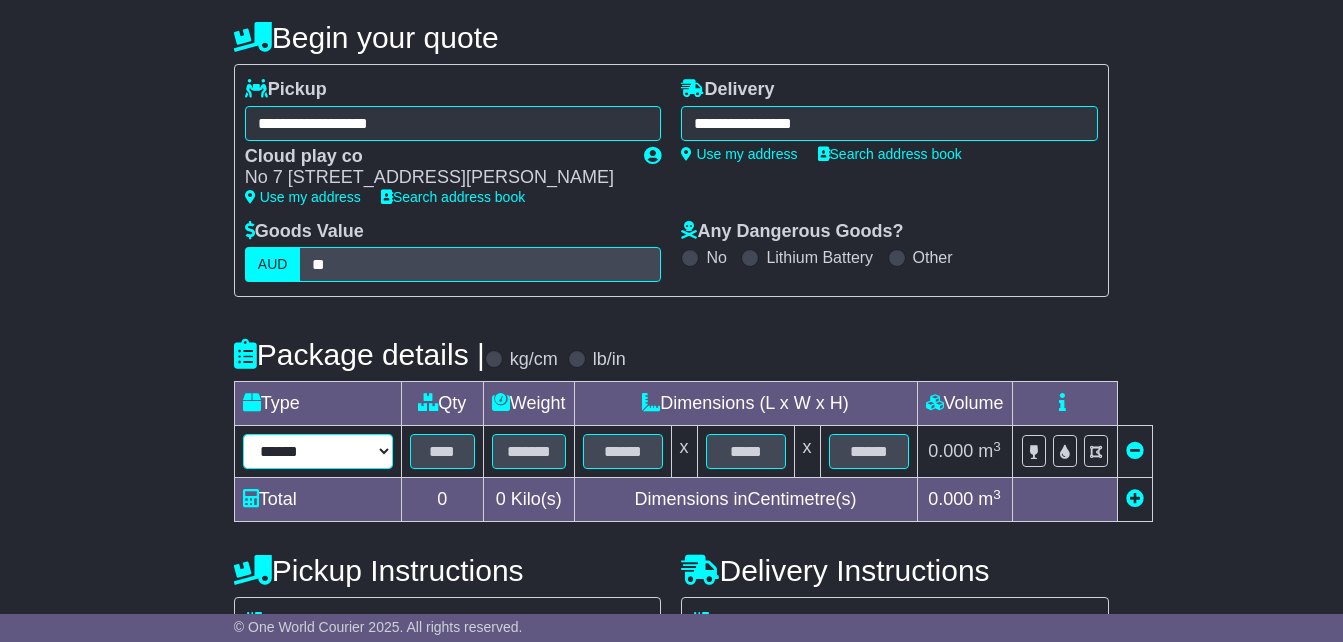 click on "****** ****** *** ******** ***** **** **** ****** *** *******" at bounding box center (318, 451) 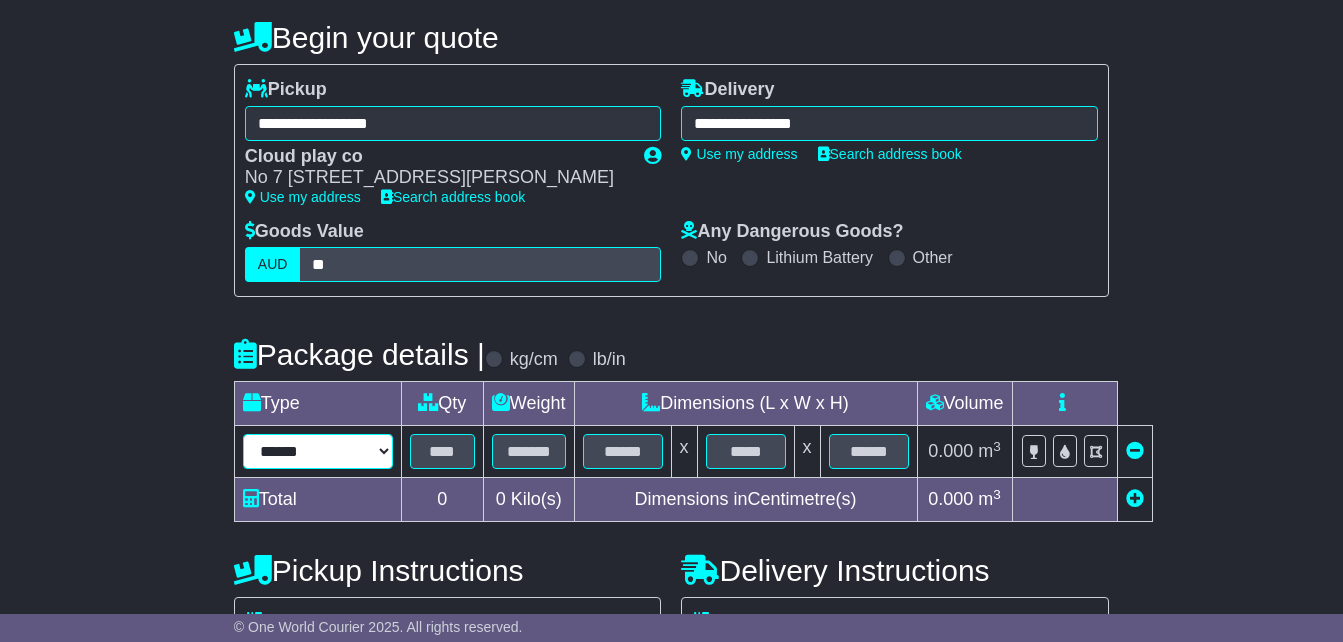 select on "*****" 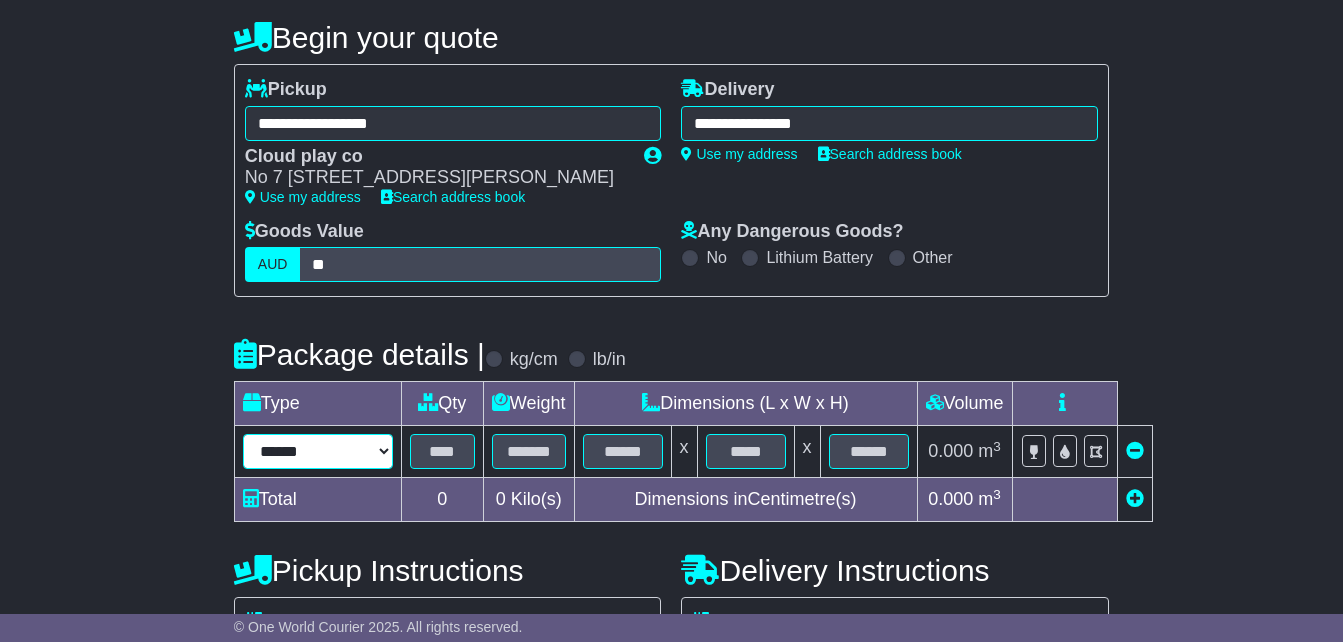 click on "****** ****** *** ******** ***** **** **** ****** *** *******" at bounding box center [318, 451] 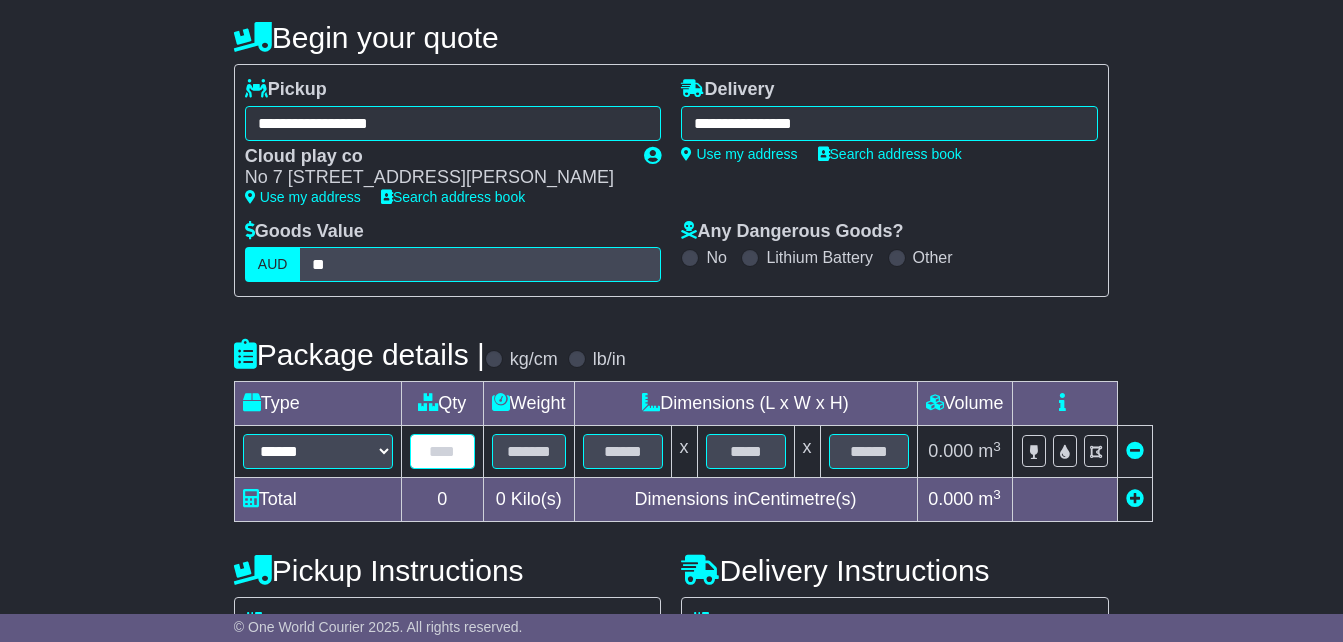 click at bounding box center [442, 451] 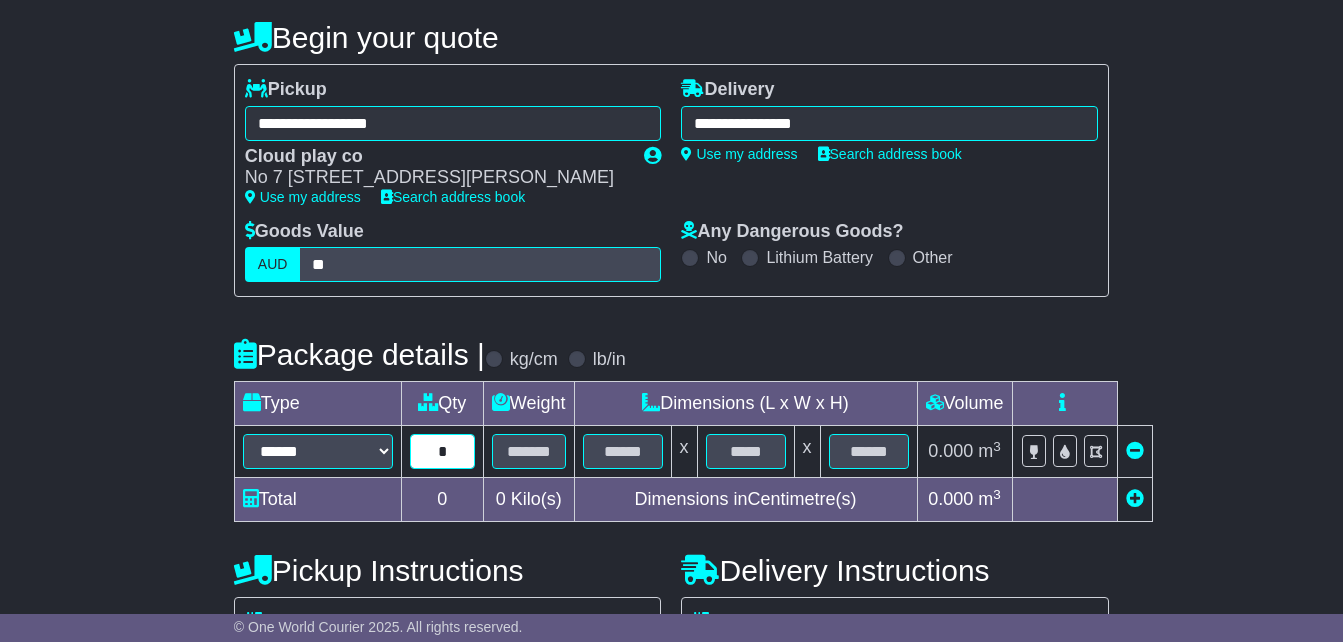 type on "*" 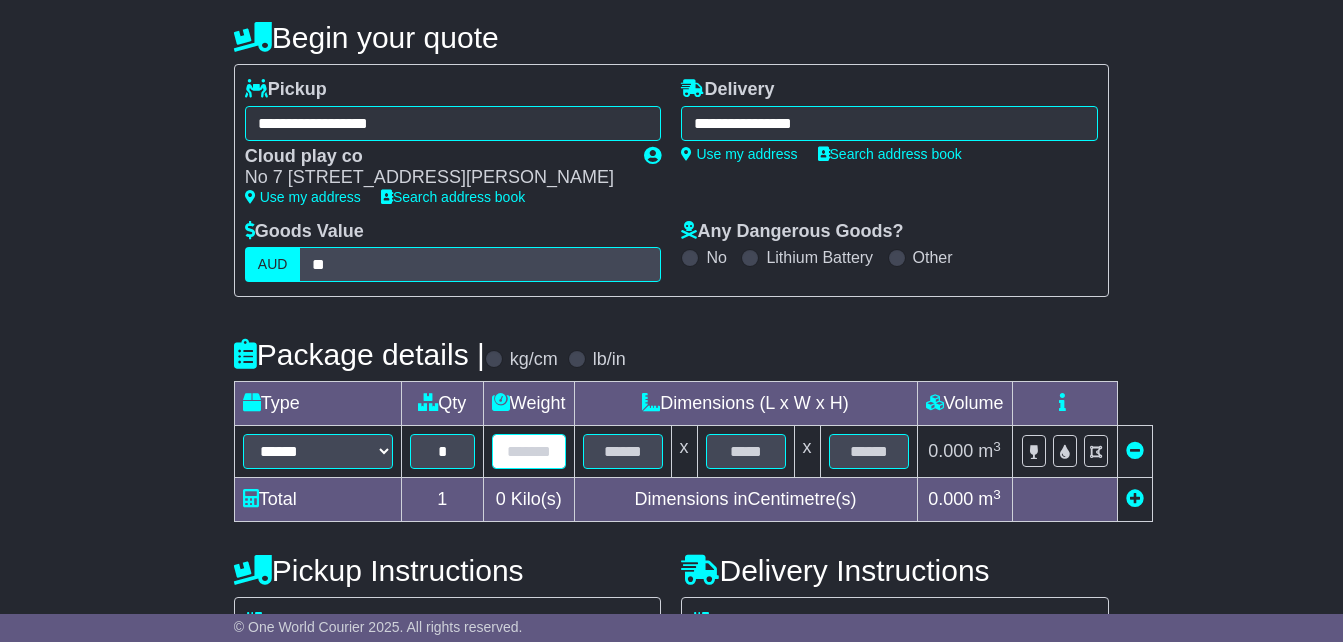 click at bounding box center (529, 451) 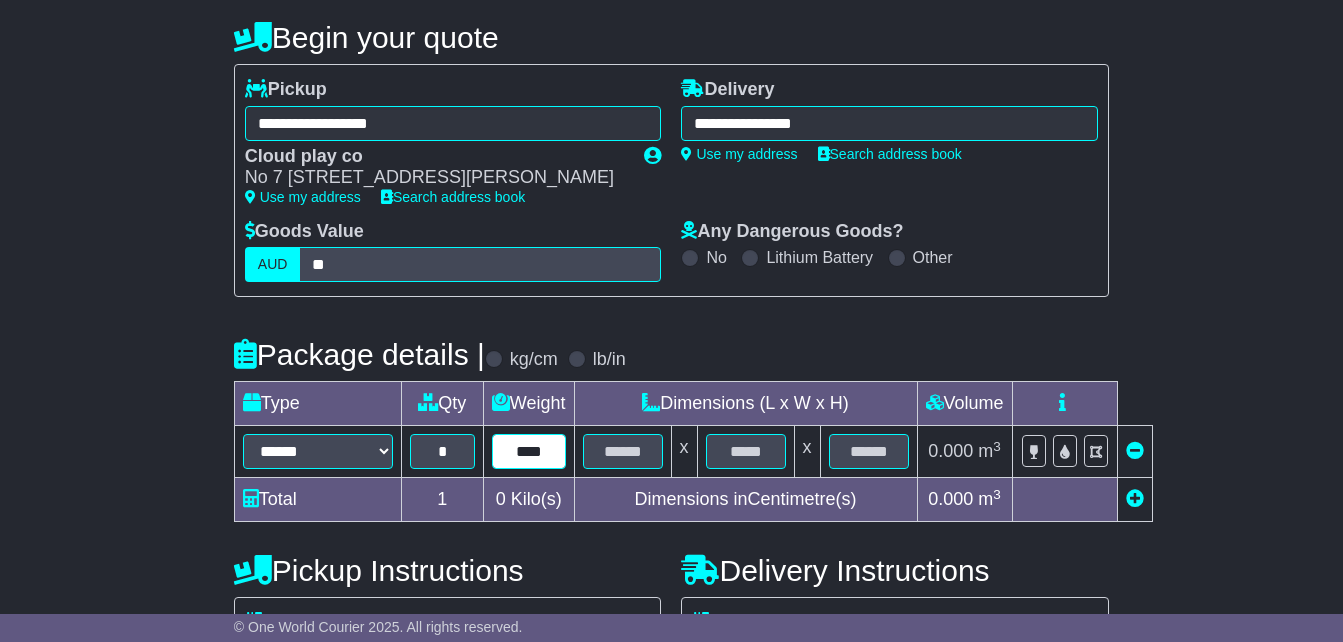 type on "****" 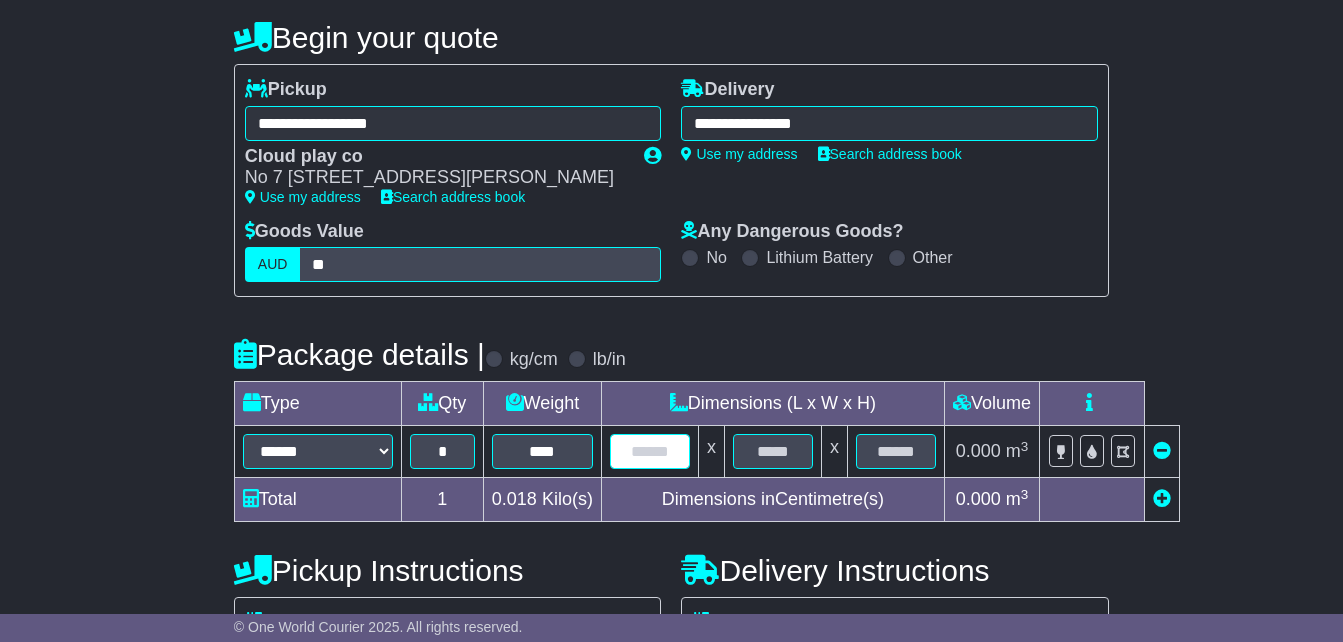 click at bounding box center [650, 451] 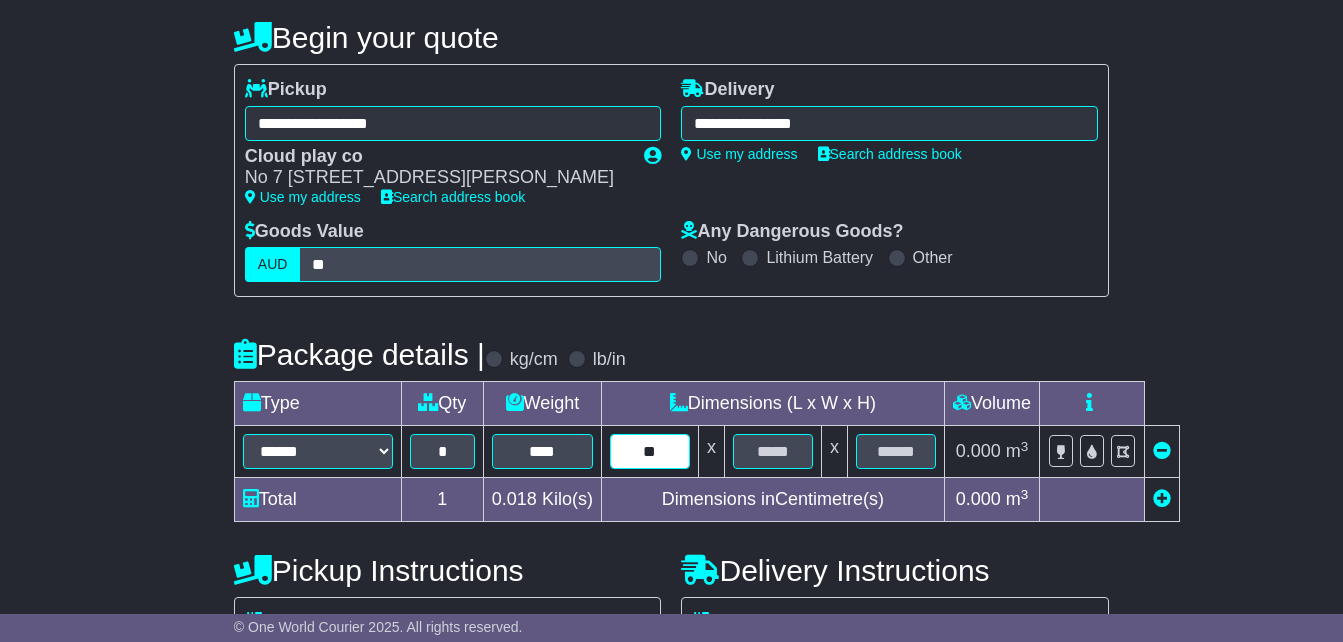 type on "**" 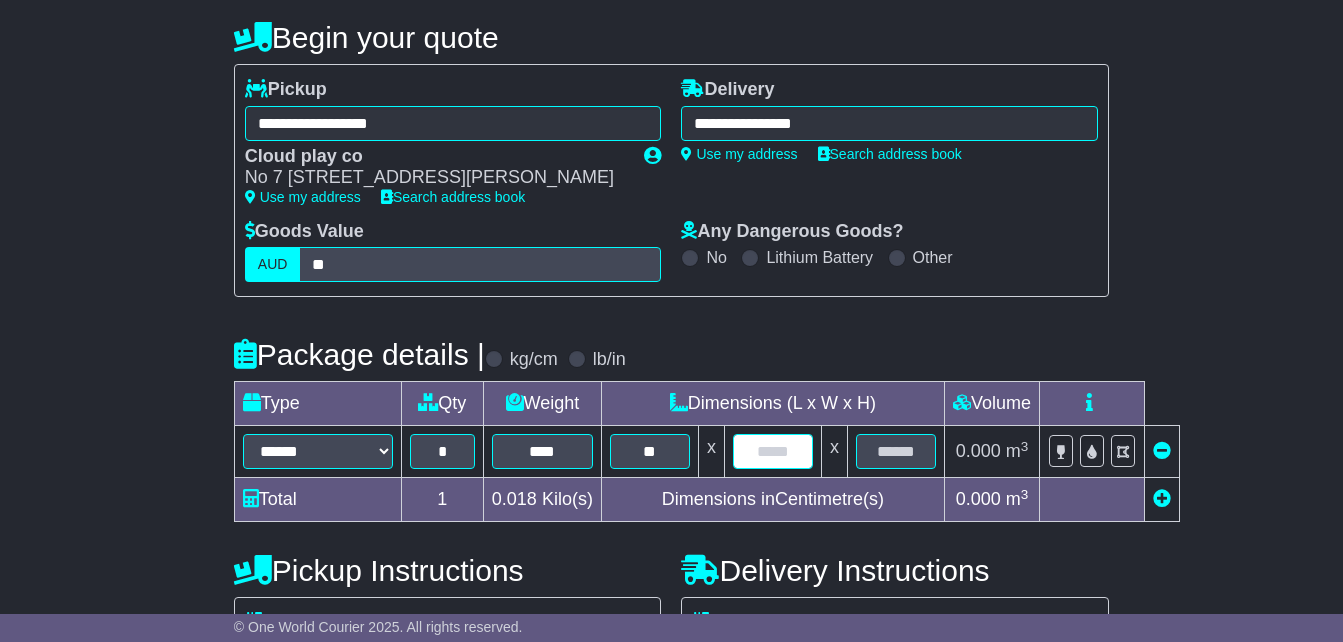 click at bounding box center [773, 451] 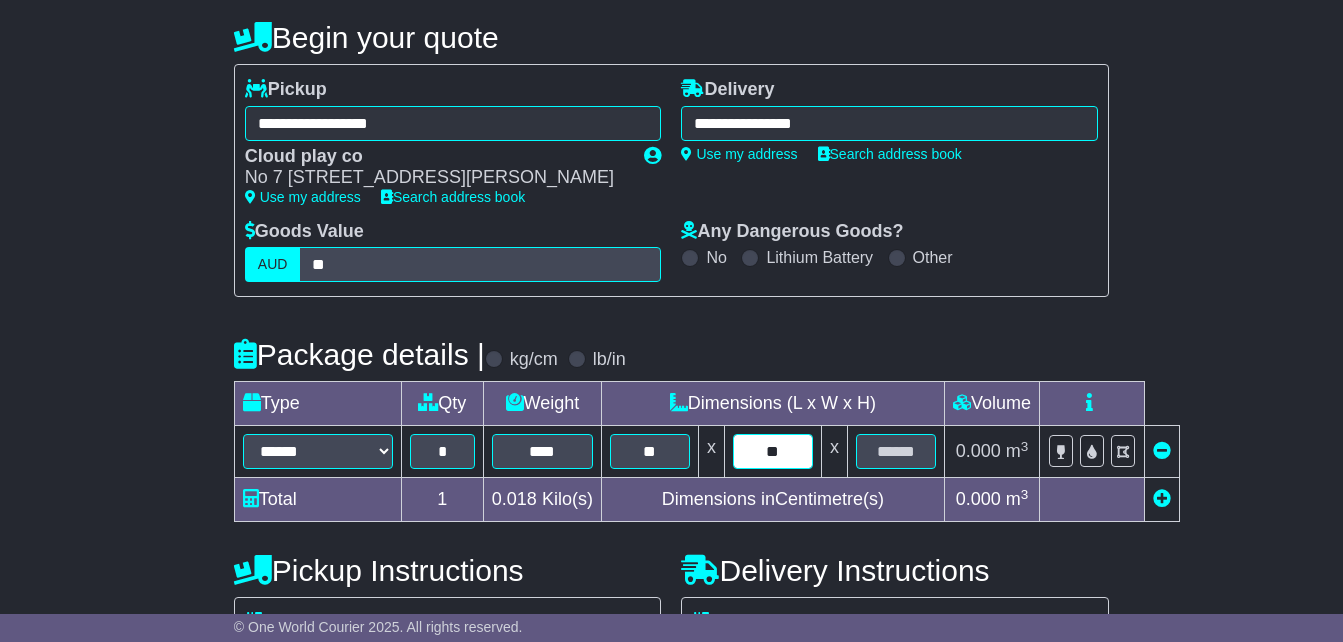 type on "**" 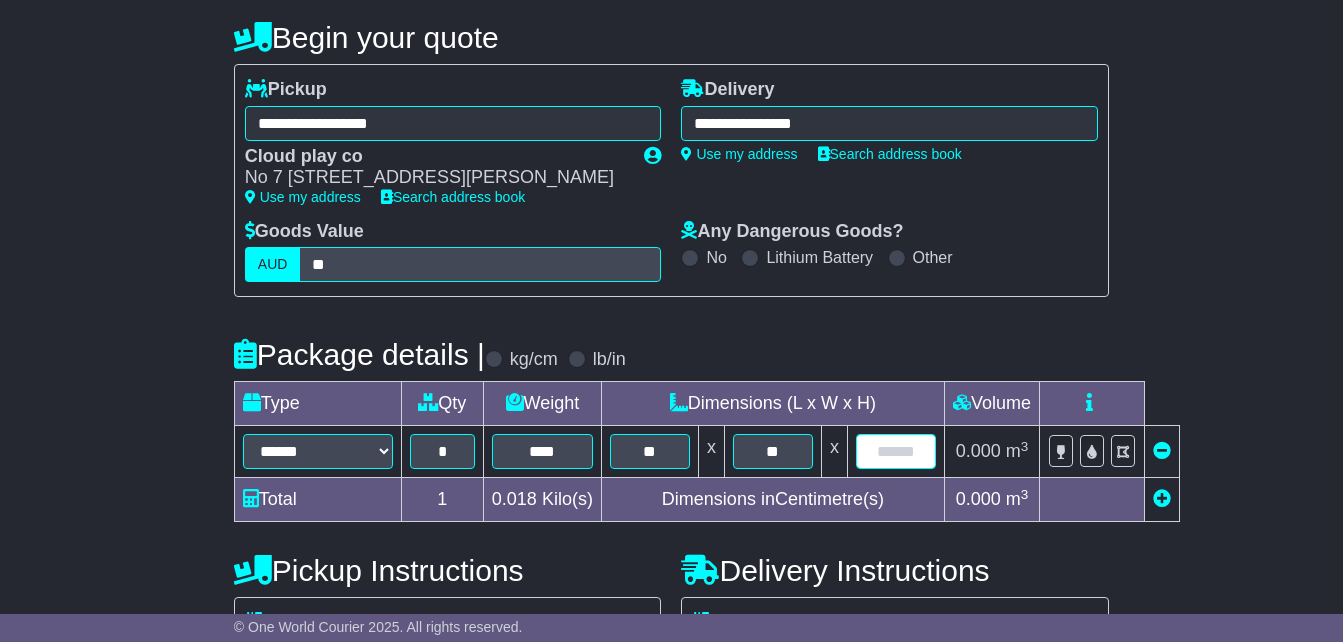 click at bounding box center (896, 451) 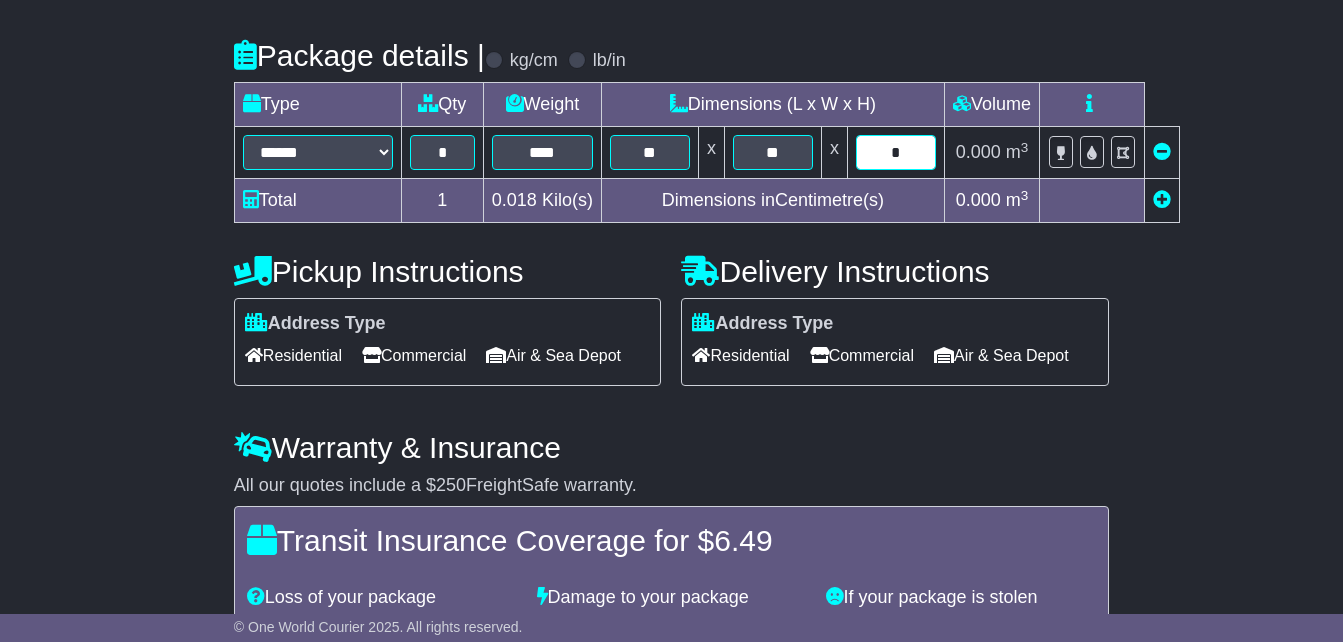 scroll, scrollTop: 515, scrollLeft: 0, axis: vertical 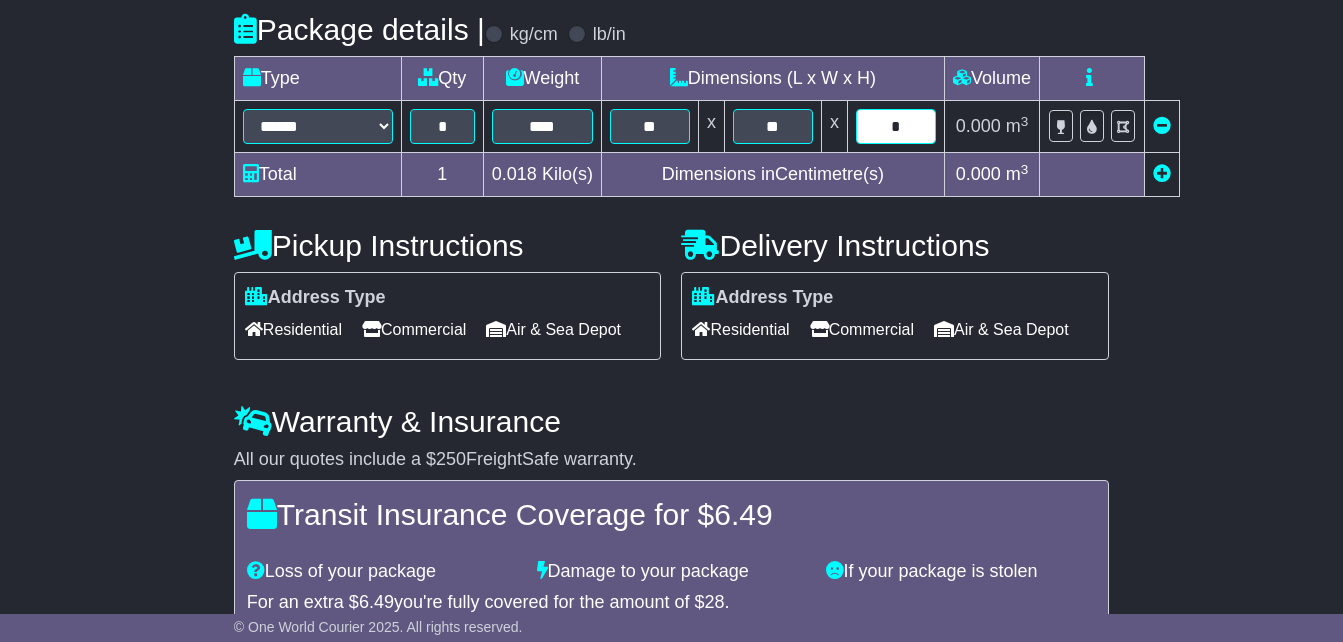 type on "*" 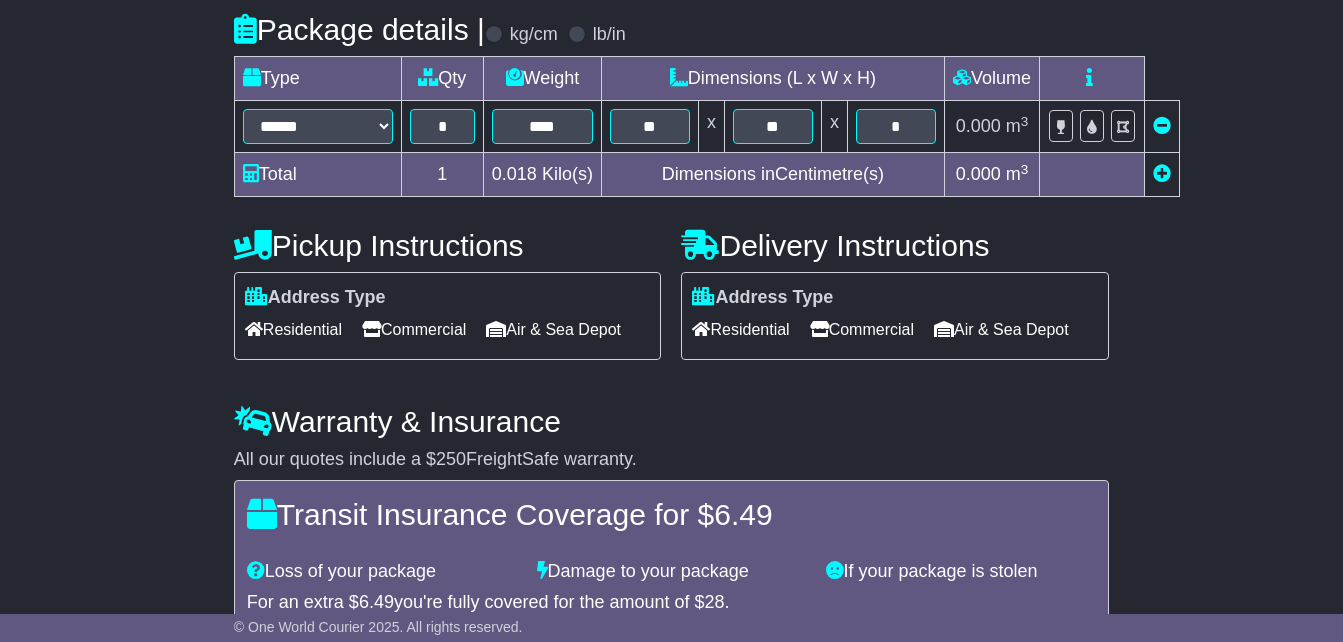 click on "Residential" at bounding box center (740, 329) 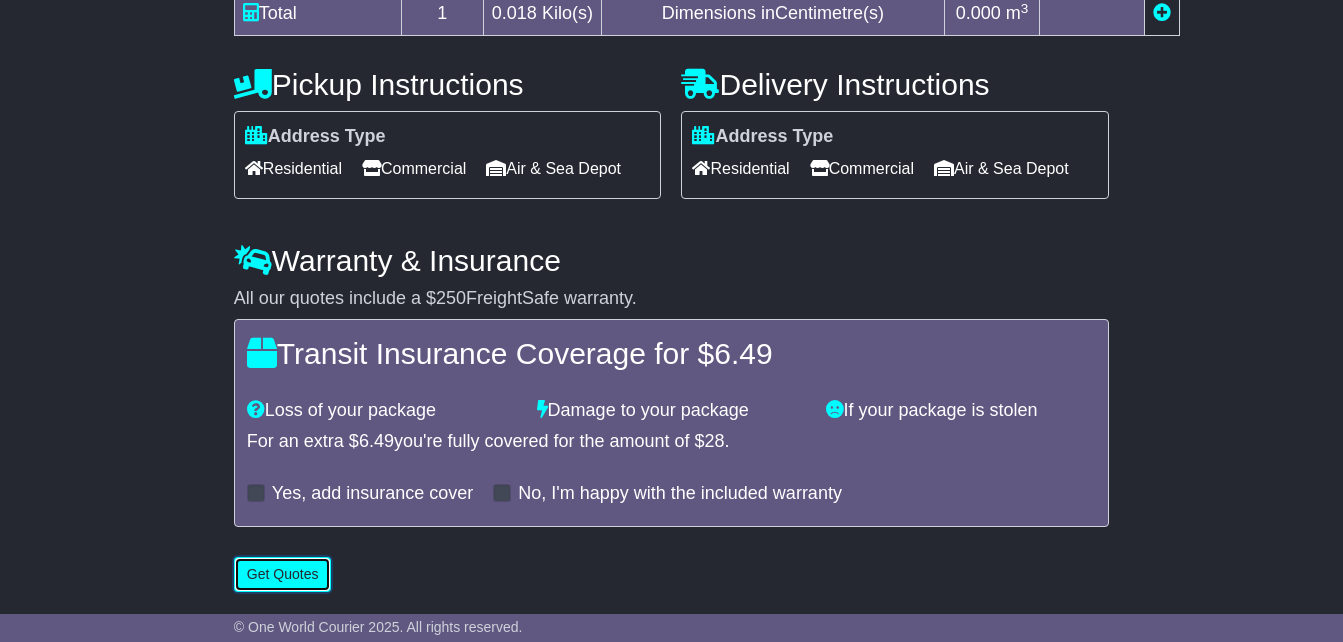 click on "Get Quotes" at bounding box center [283, 574] 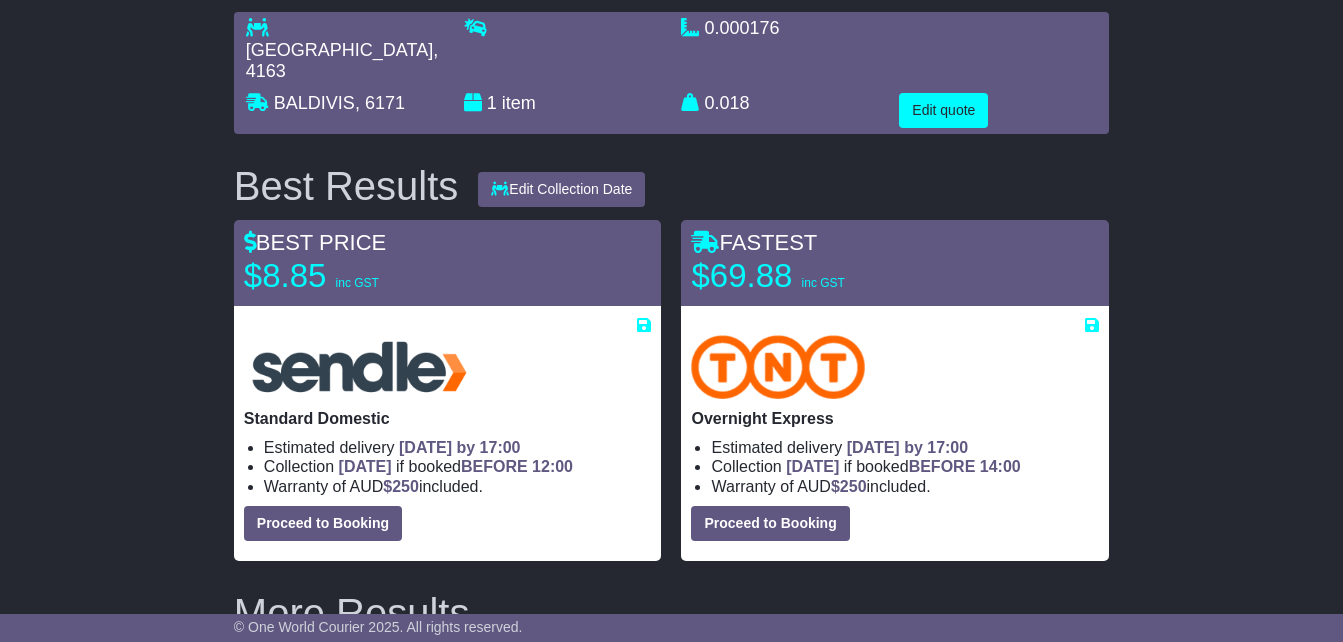 scroll, scrollTop: 146, scrollLeft: 0, axis: vertical 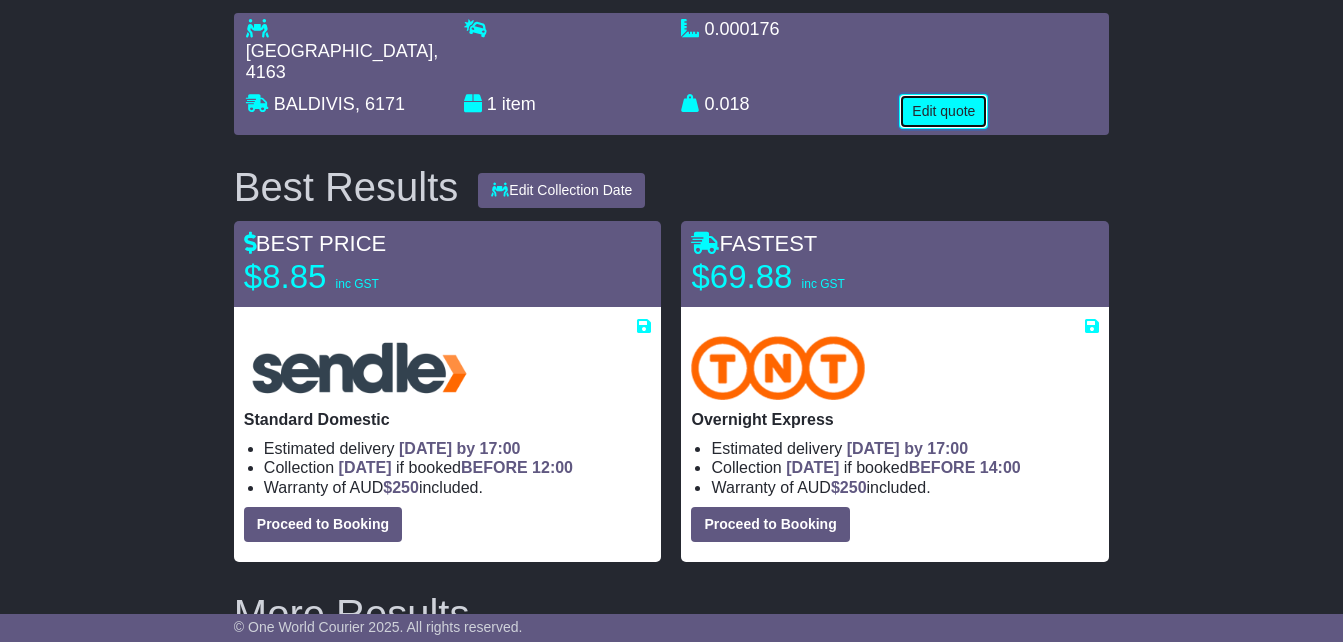 click on "Edit quote" at bounding box center [943, 111] 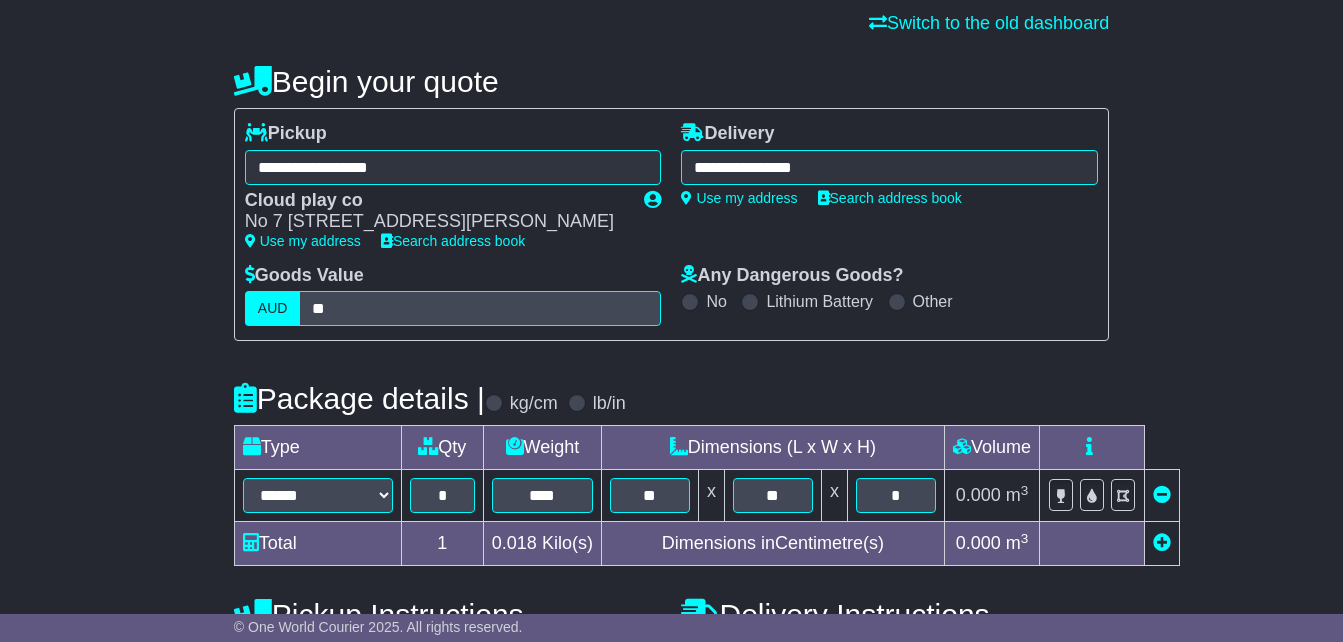 click on "**********" at bounding box center [889, 167] 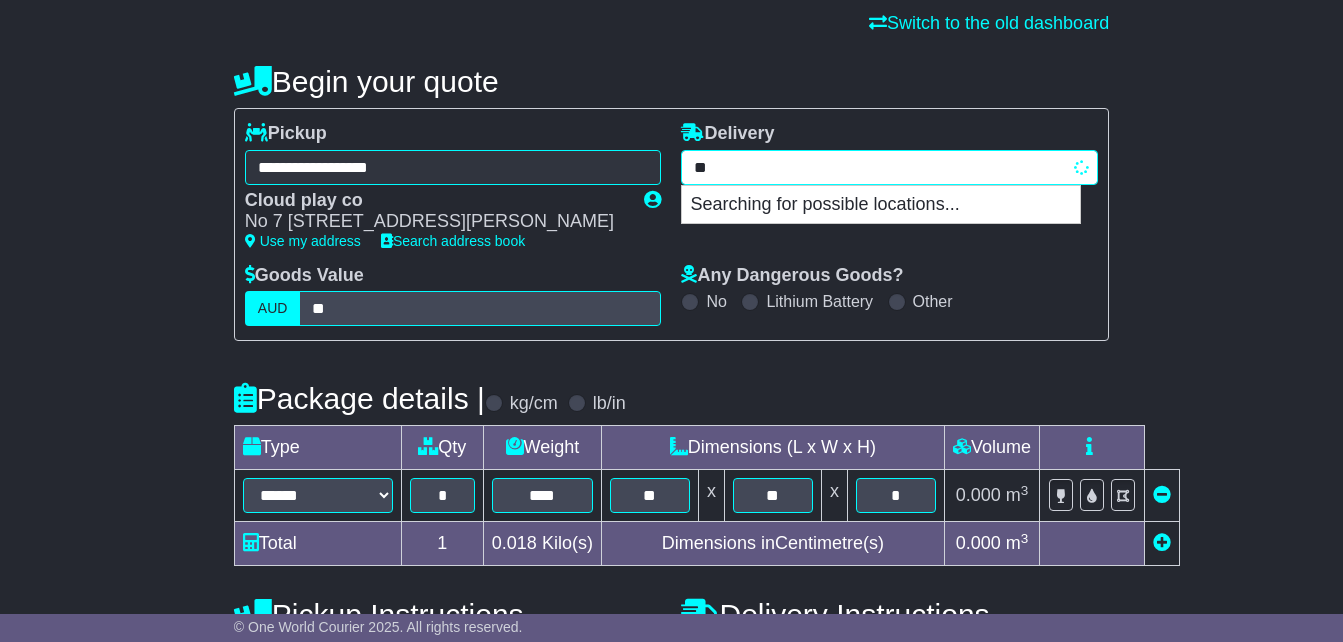 type on "*" 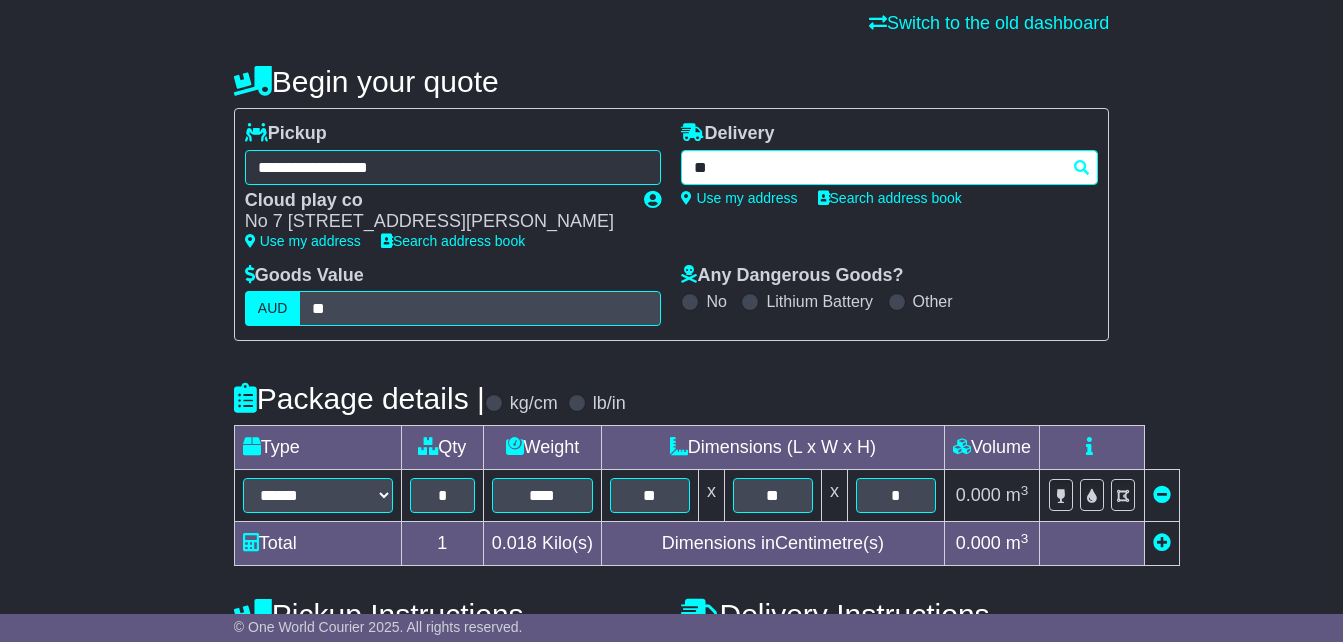 type on "*" 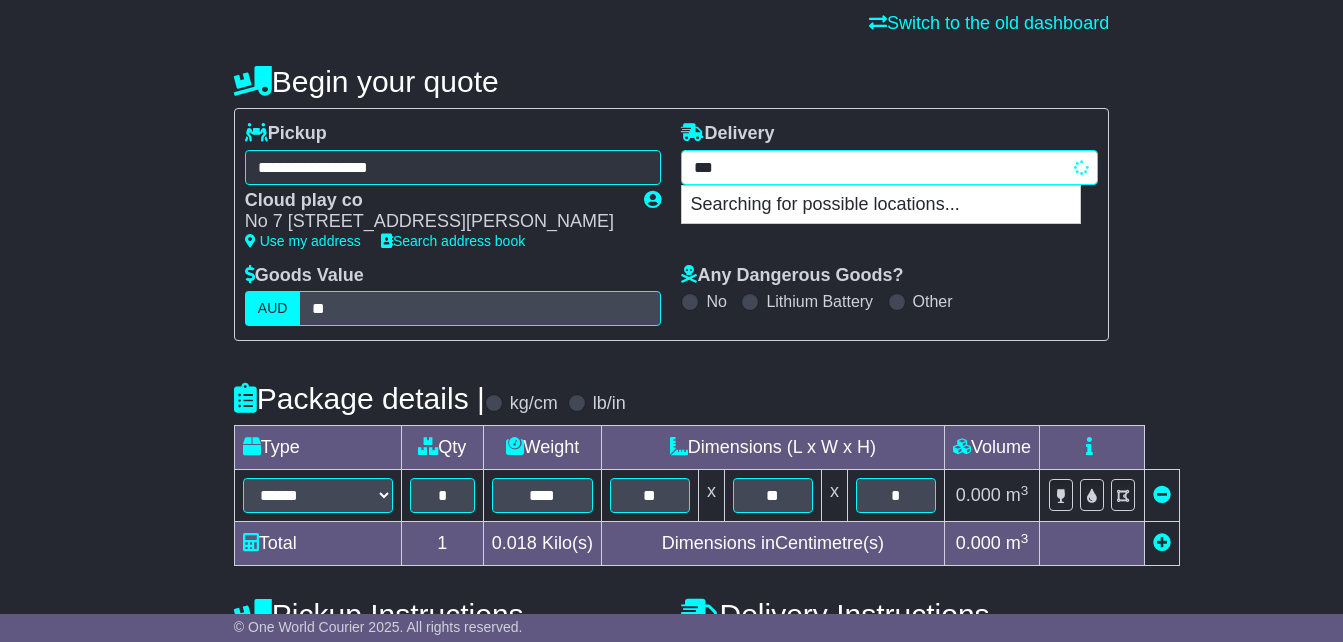 type on "****" 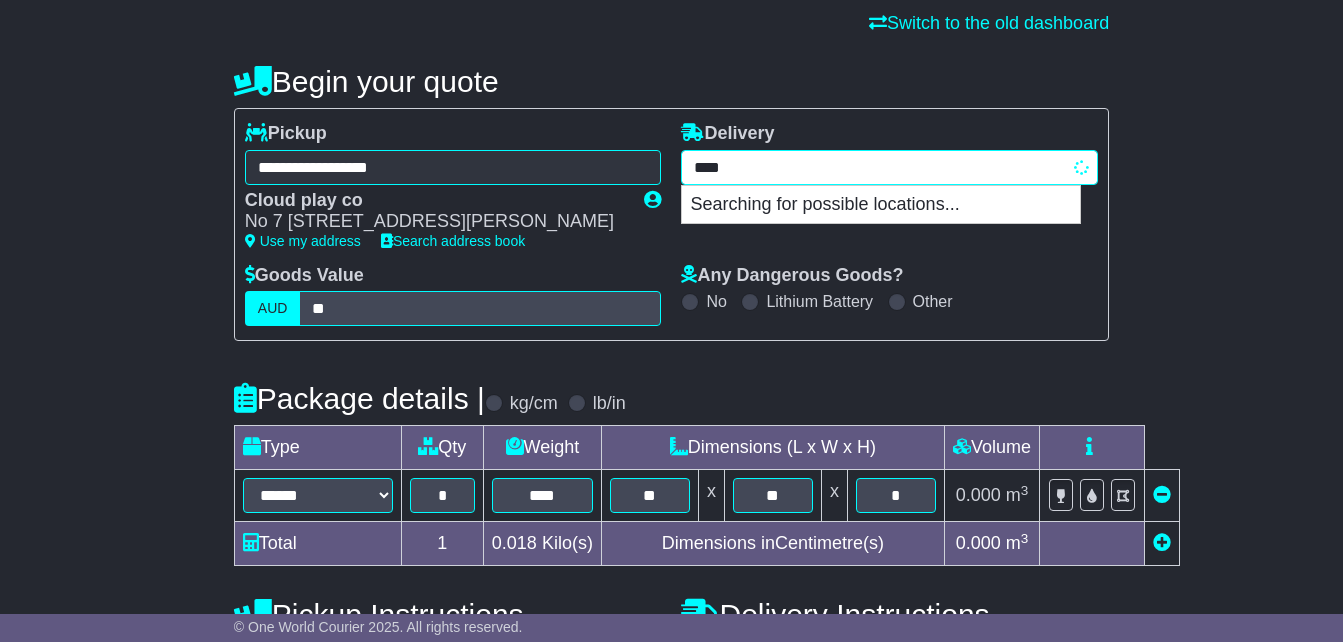 type on "*********" 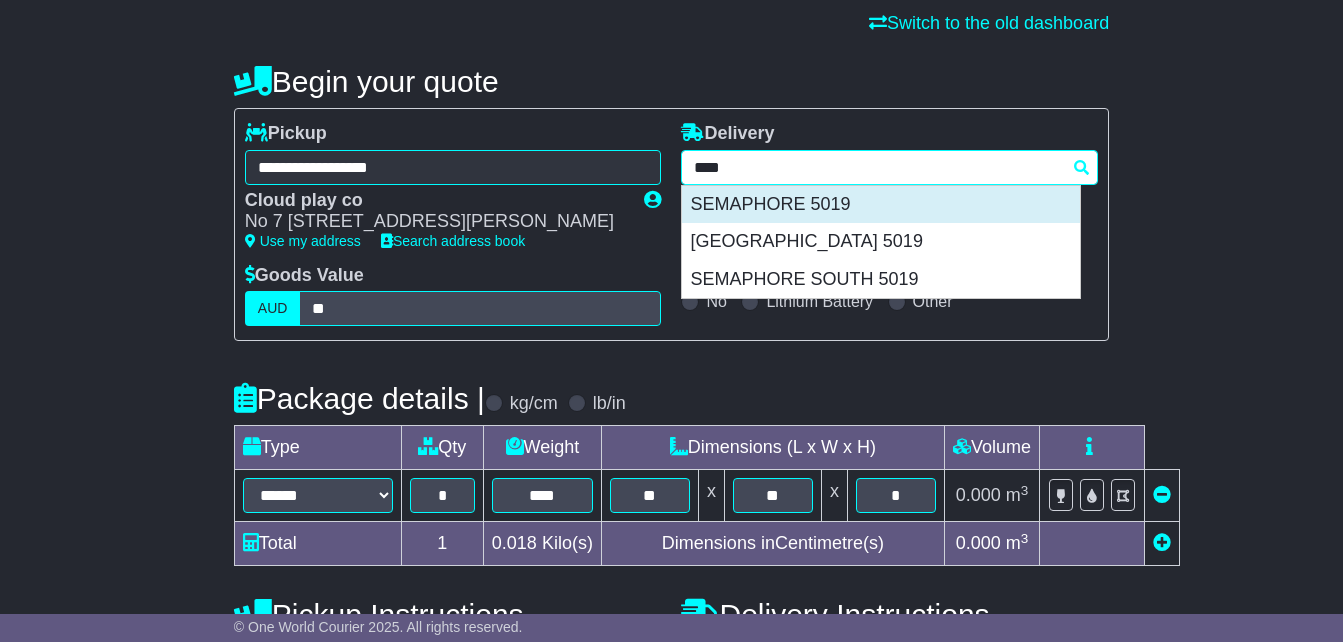 click on "SEMAPHORE 5019" at bounding box center [881, 205] 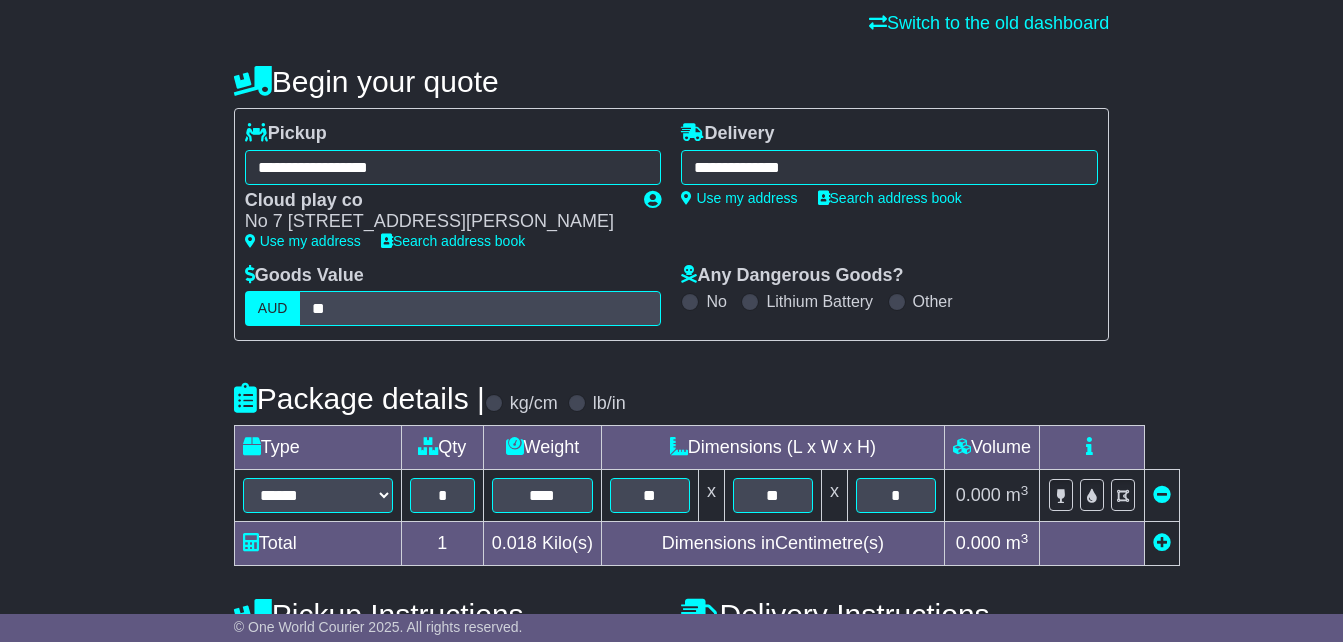 type on "**********" 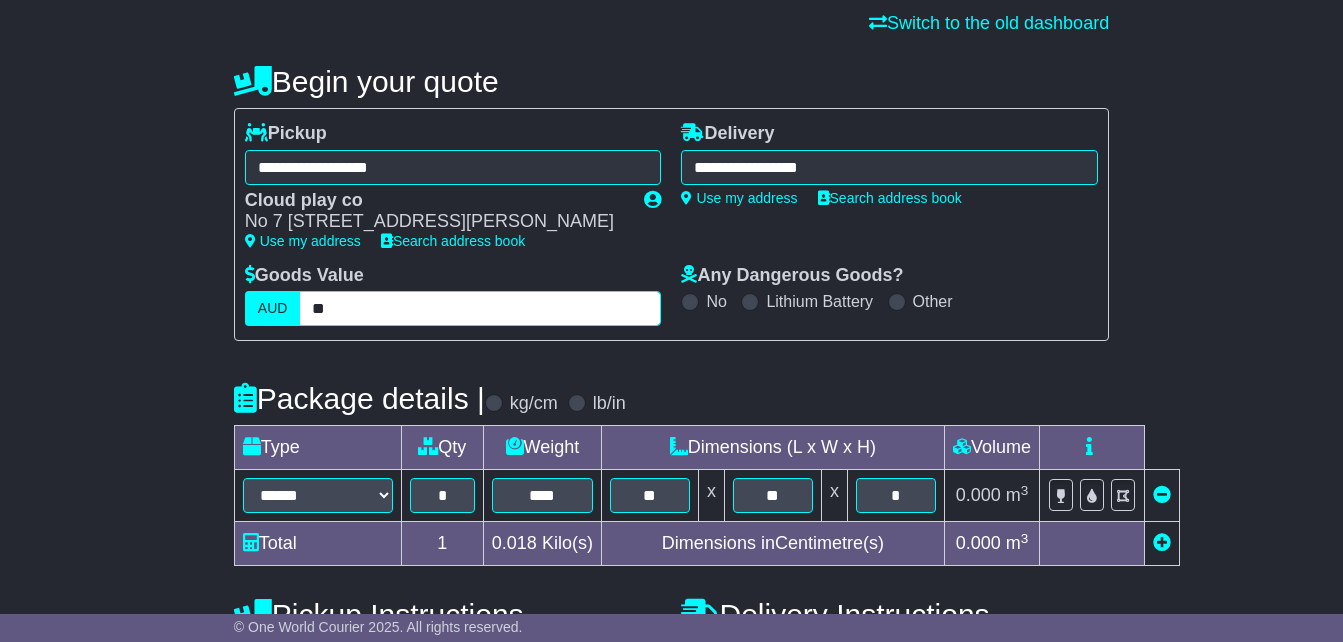 click on "**" at bounding box center (480, 308) 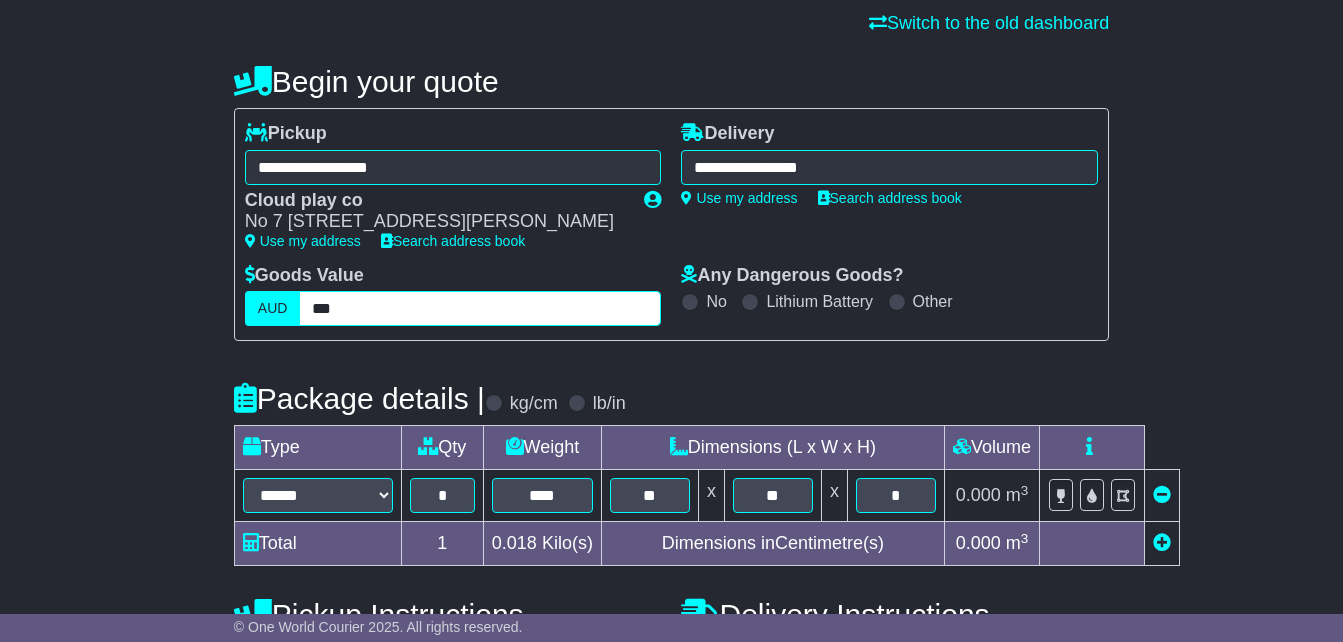 type on "***" 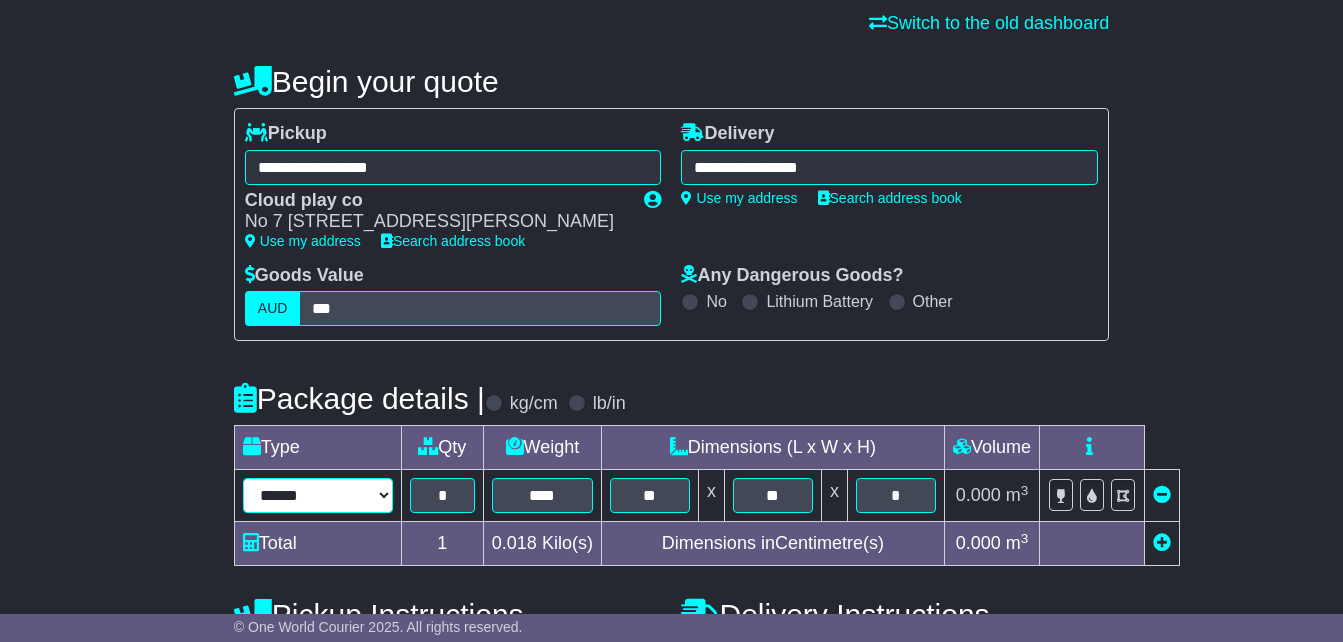 click on "****** ****** *** ******** ***** **** **** ****** *** *******" at bounding box center [318, 495] 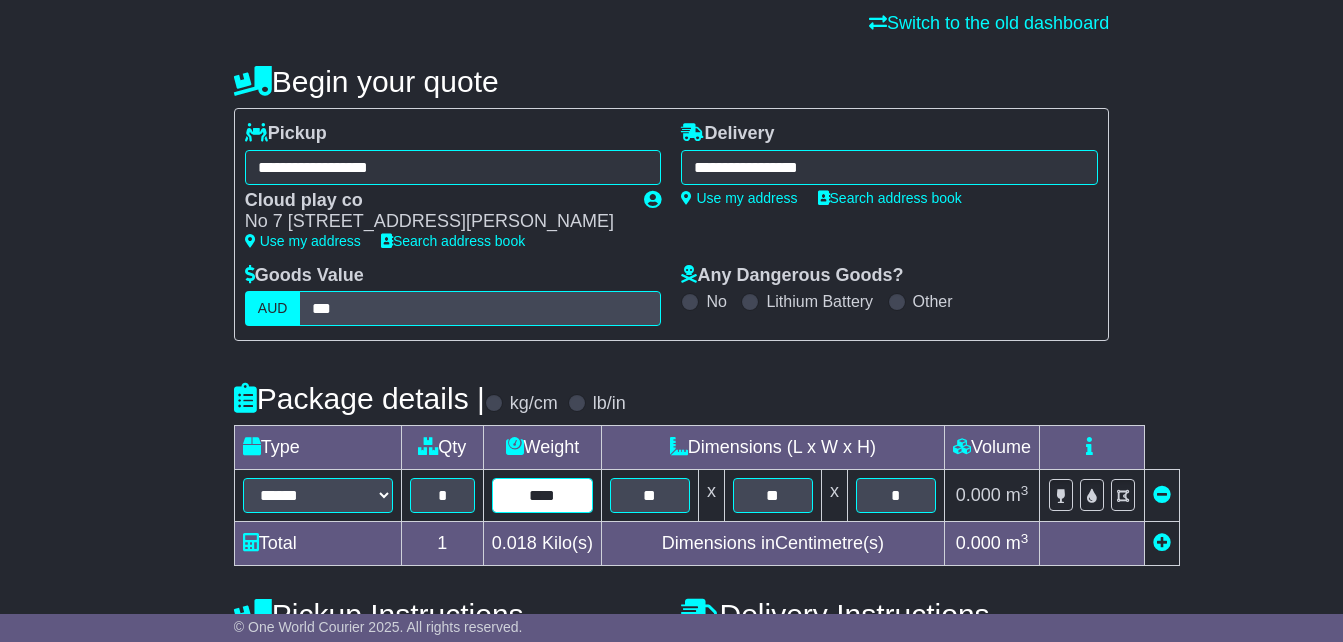 click on "****" at bounding box center [542, 495] 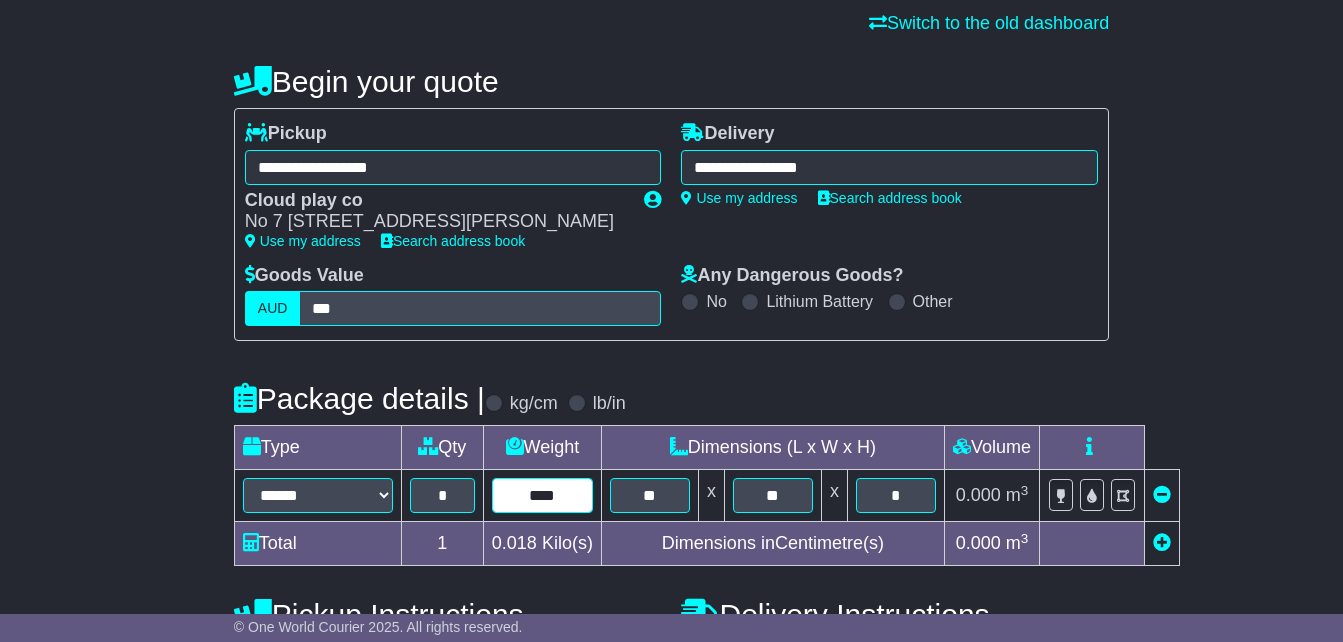type on "****" 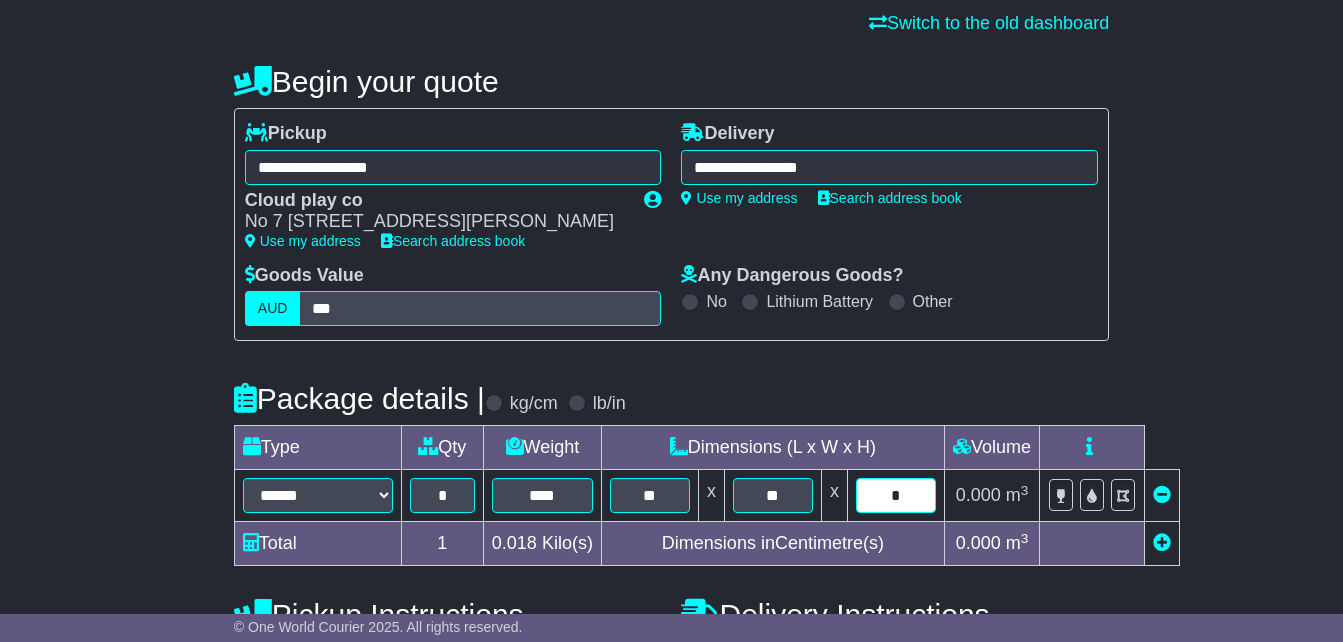click on "*" at bounding box center (896, 495) 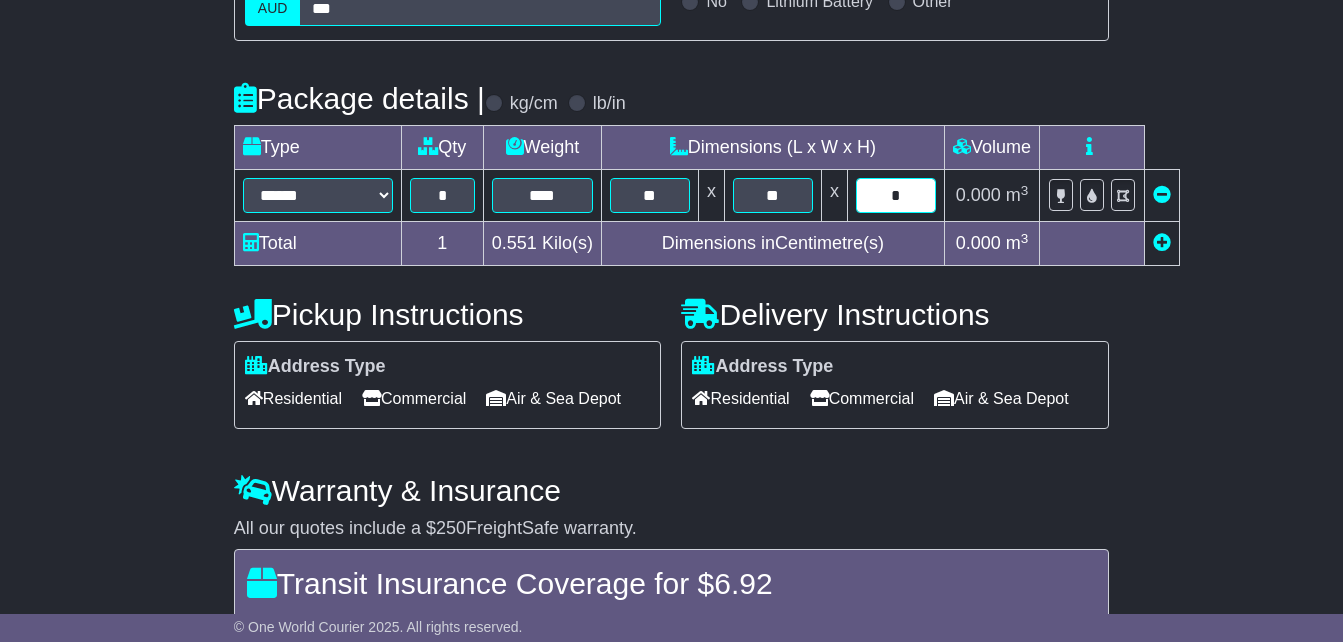 scroll, scrollTop: 743, scrollLeft: 0, axis: vertical 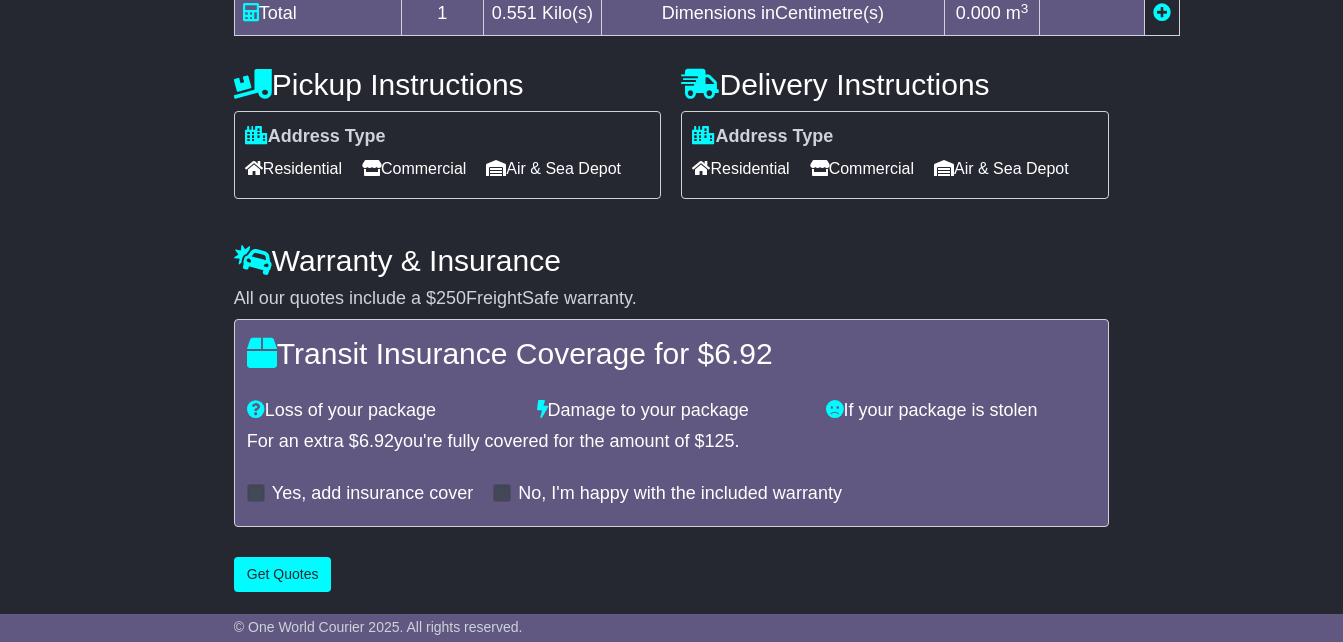type on "*" 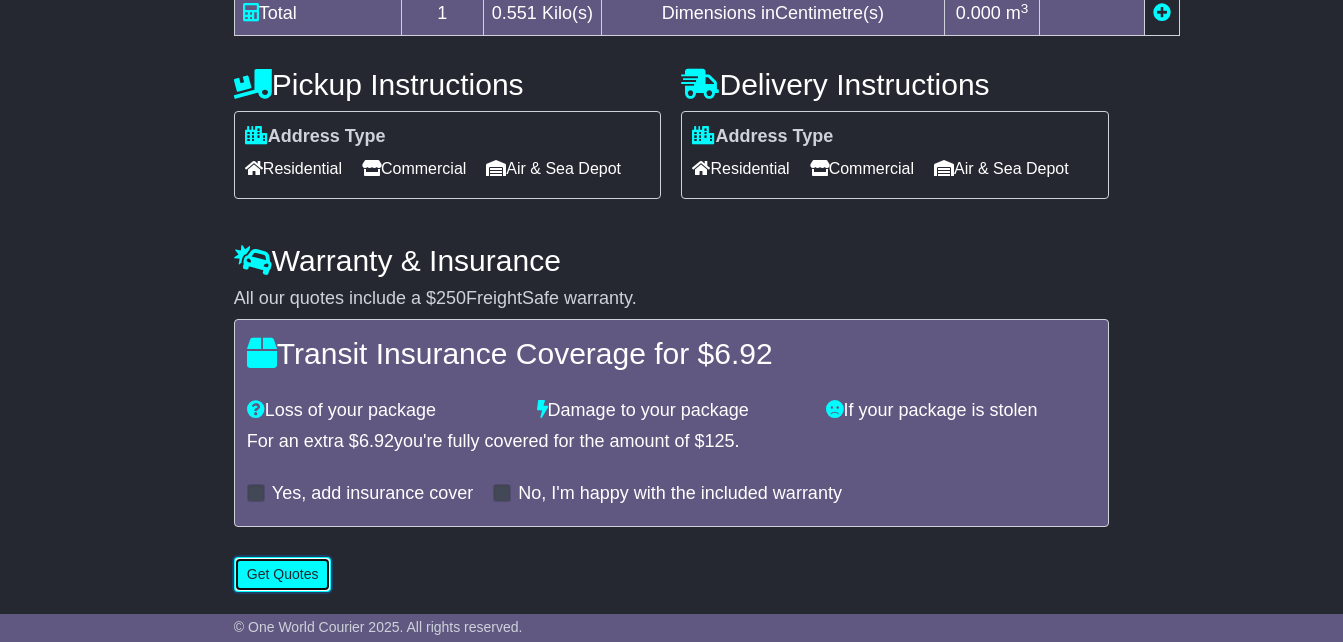click on "Get Quotes" at bounding box center [283, 574] 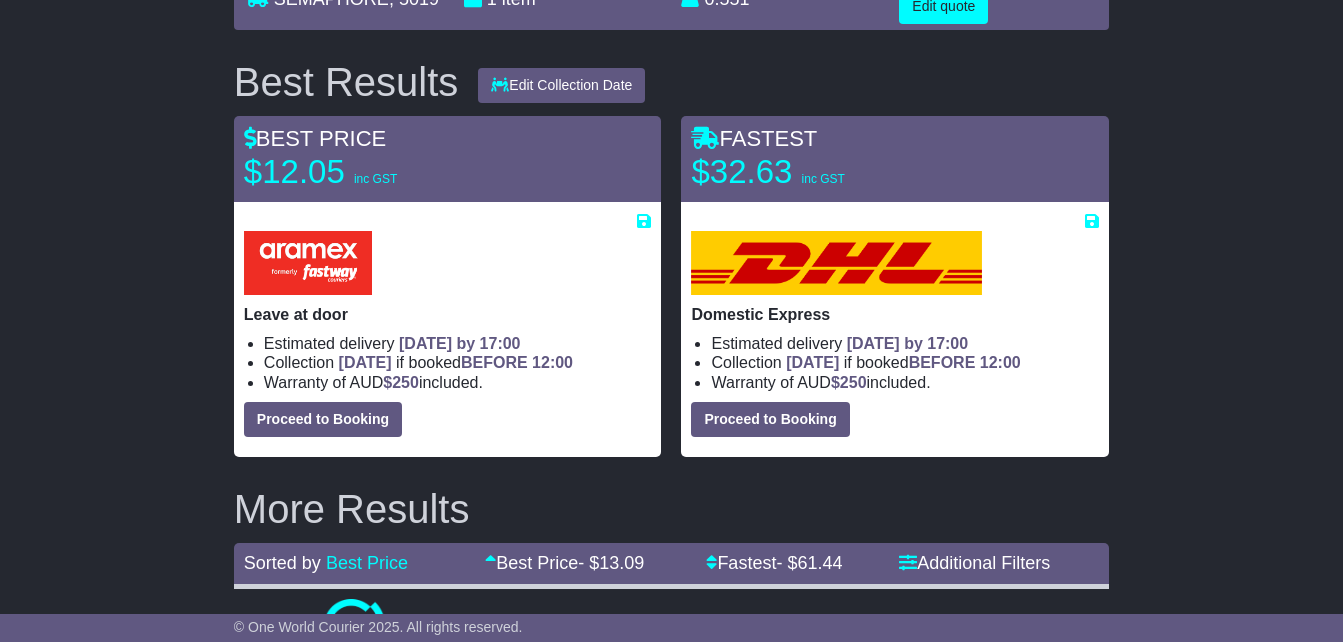 scroll, scrollTop: 252, scrollLeft: 0, axis: vertical 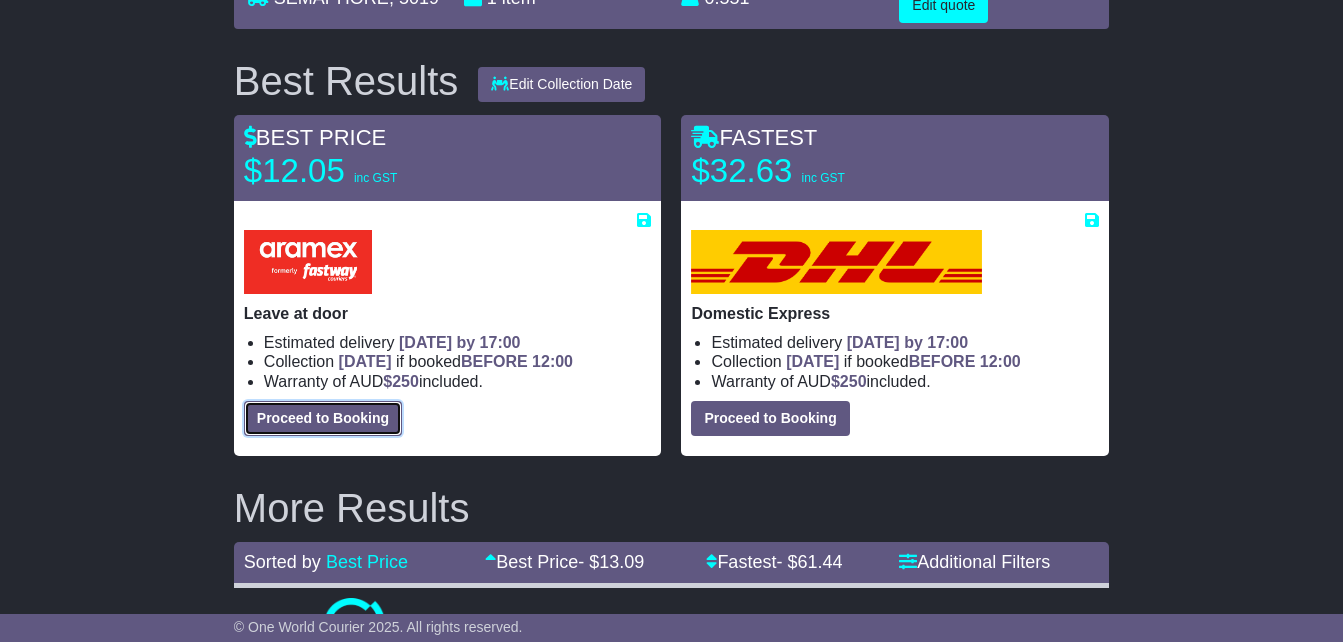 click on "Proceed to Booking" at bounding box center (323, 418) 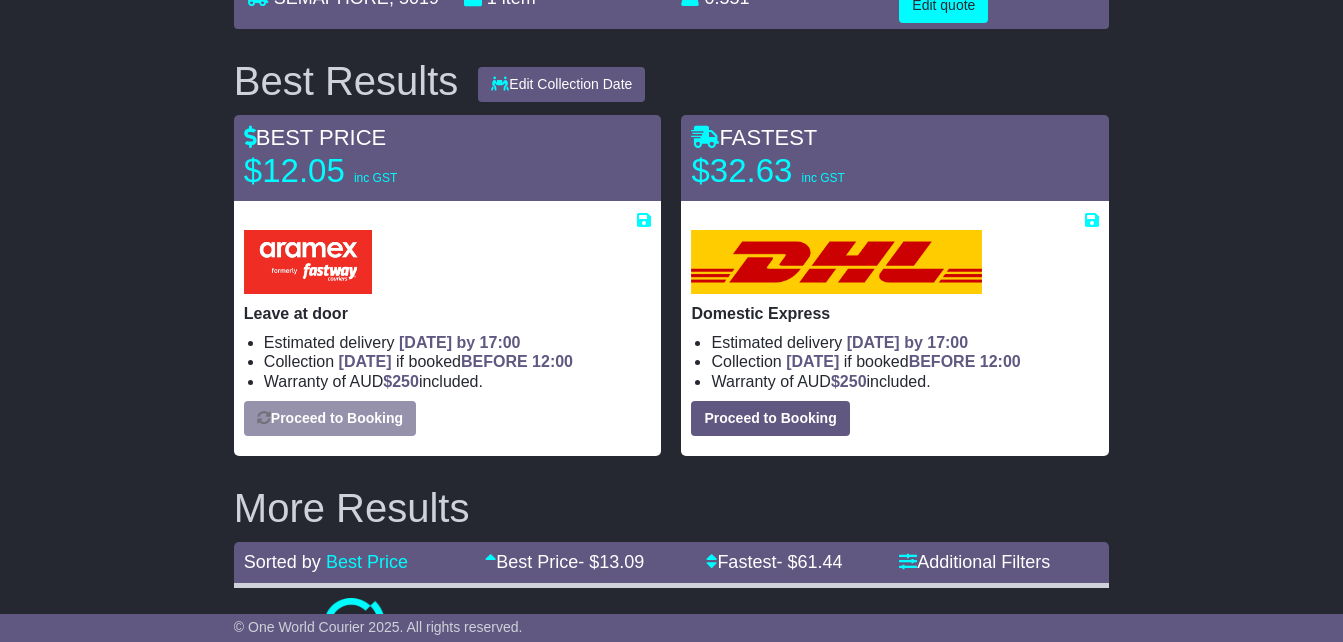 select on "**********" 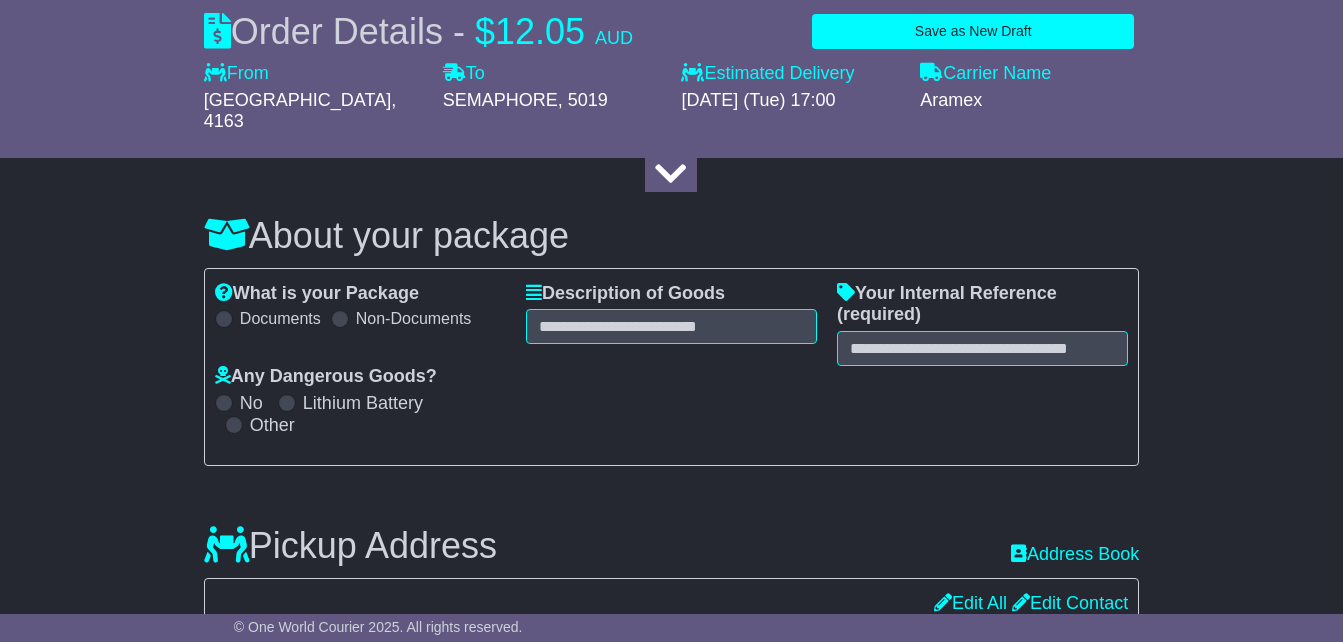 scroll, scrollTop: 192, scrollLeft: 0, axis: vertical 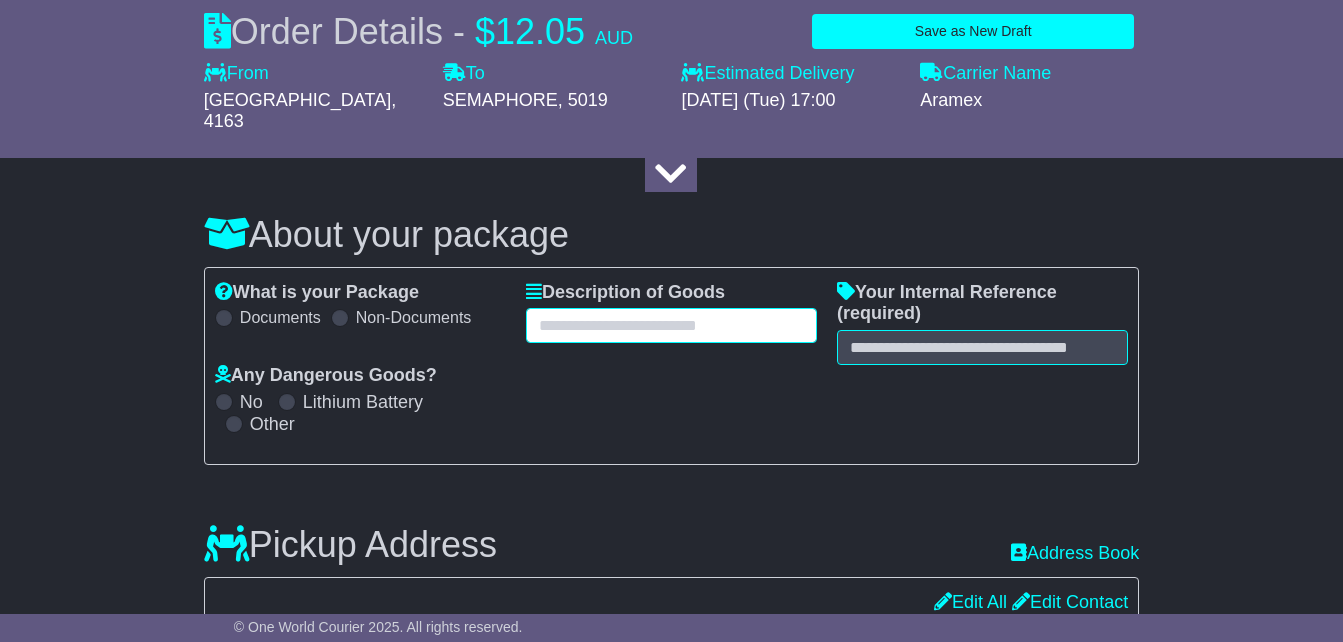 click at bounding box center (671, 325) 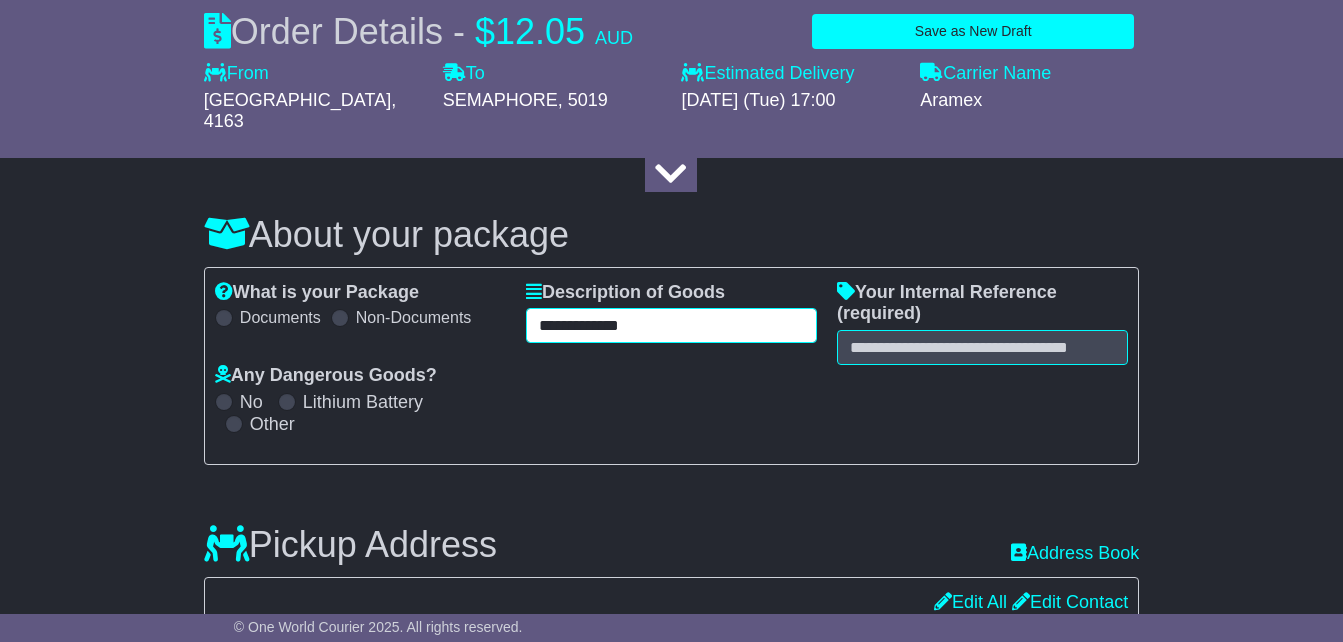 type on "**********" 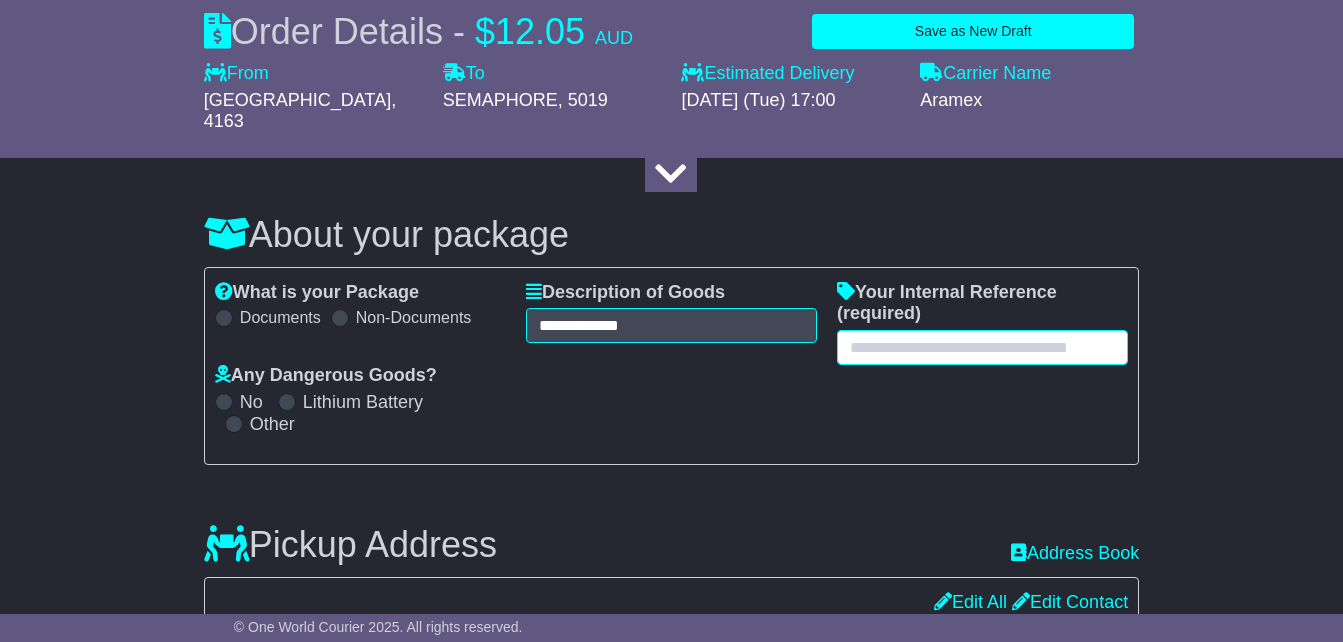 click at bounding box center (982, 347) 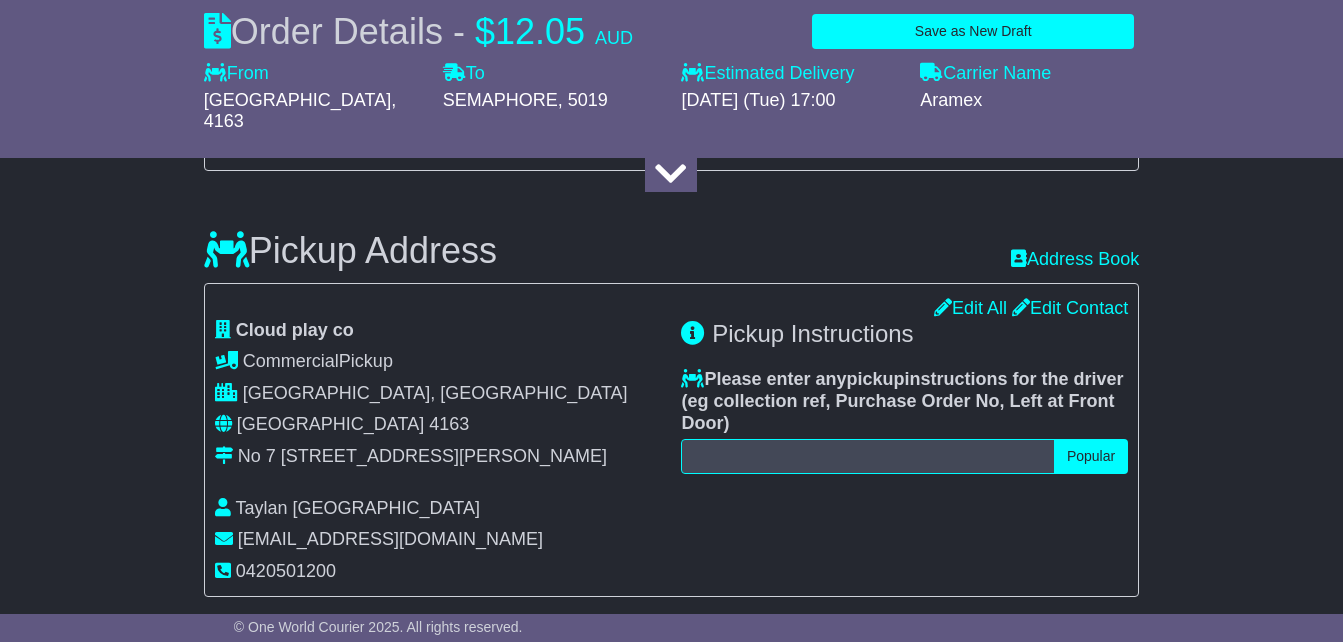 scroll, scrollTop: 487, scrollLeft: 0, axis: vertical 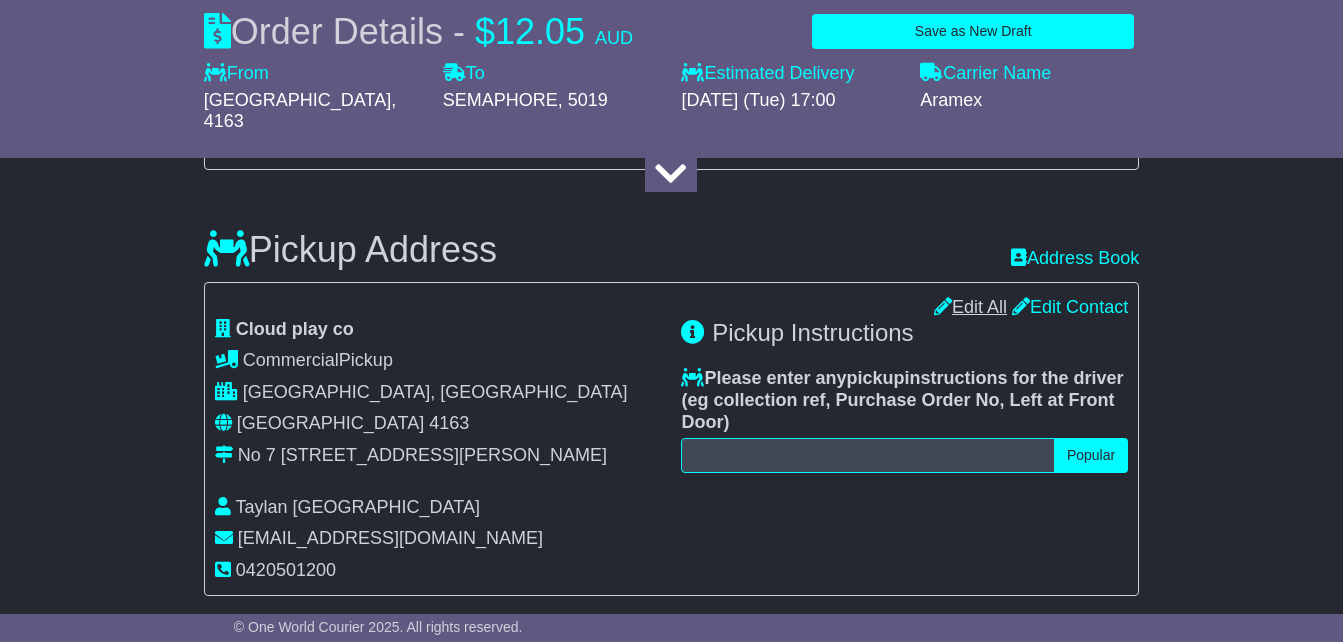 type on "*****" 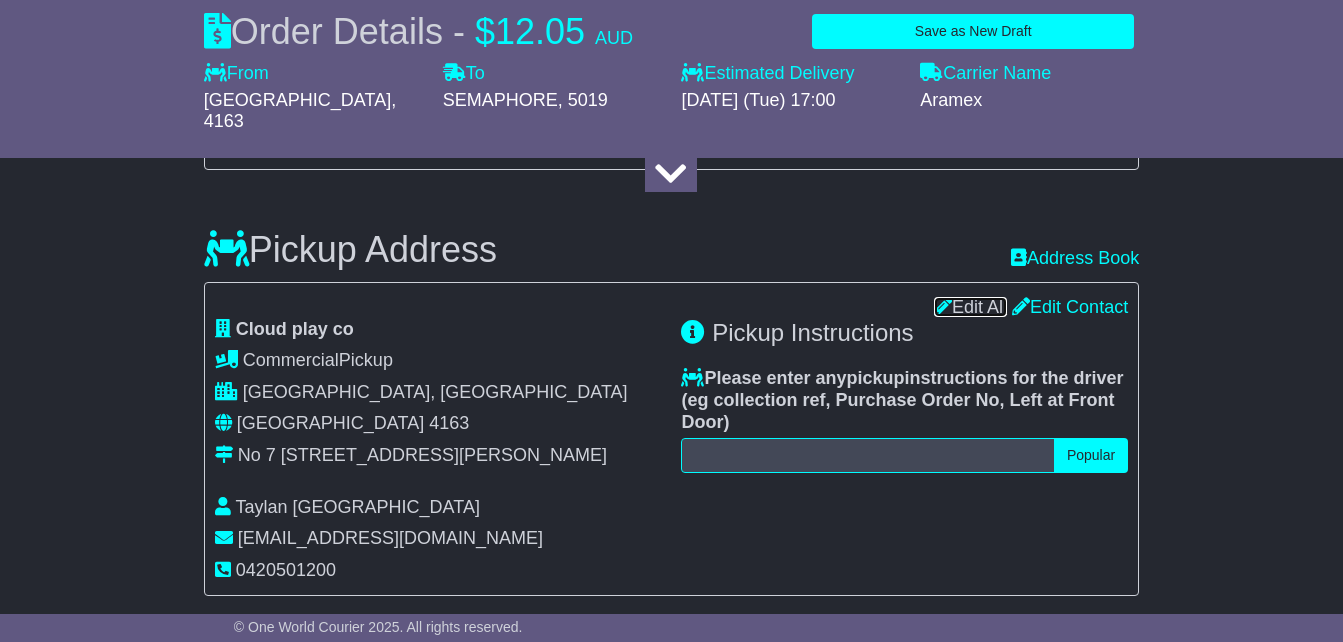 click on "Edit All" at bounding box center [970, 307] 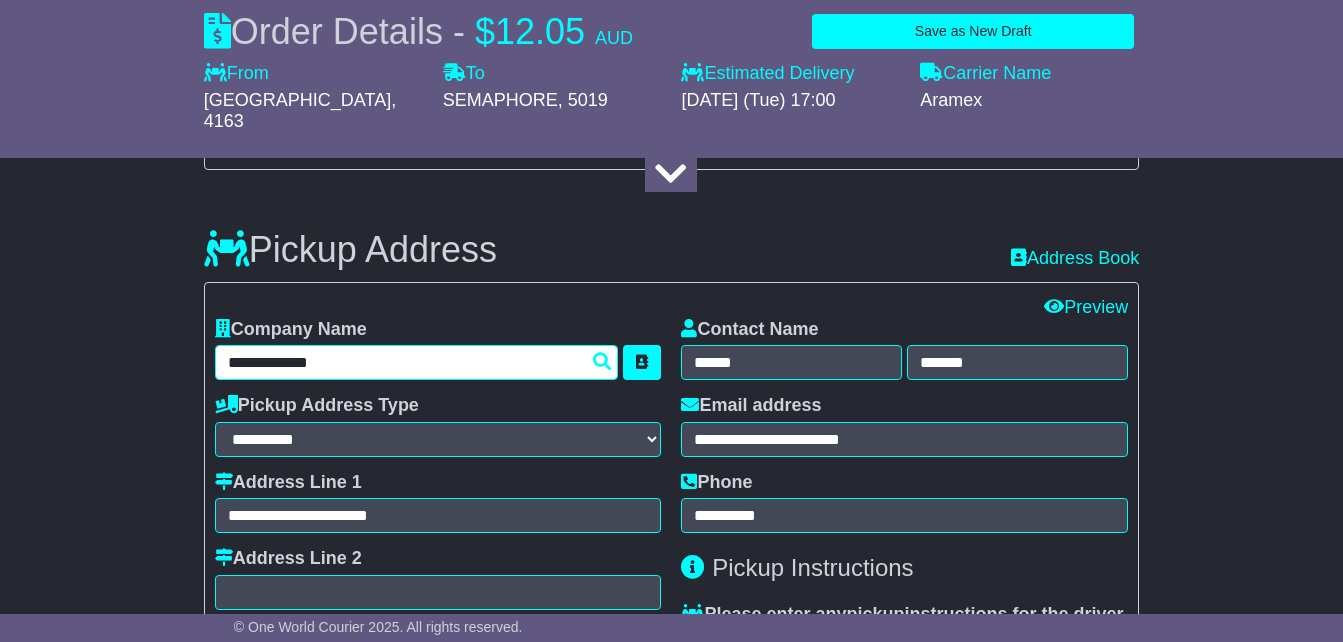 click on "**********" at bounding box center (417, 362) 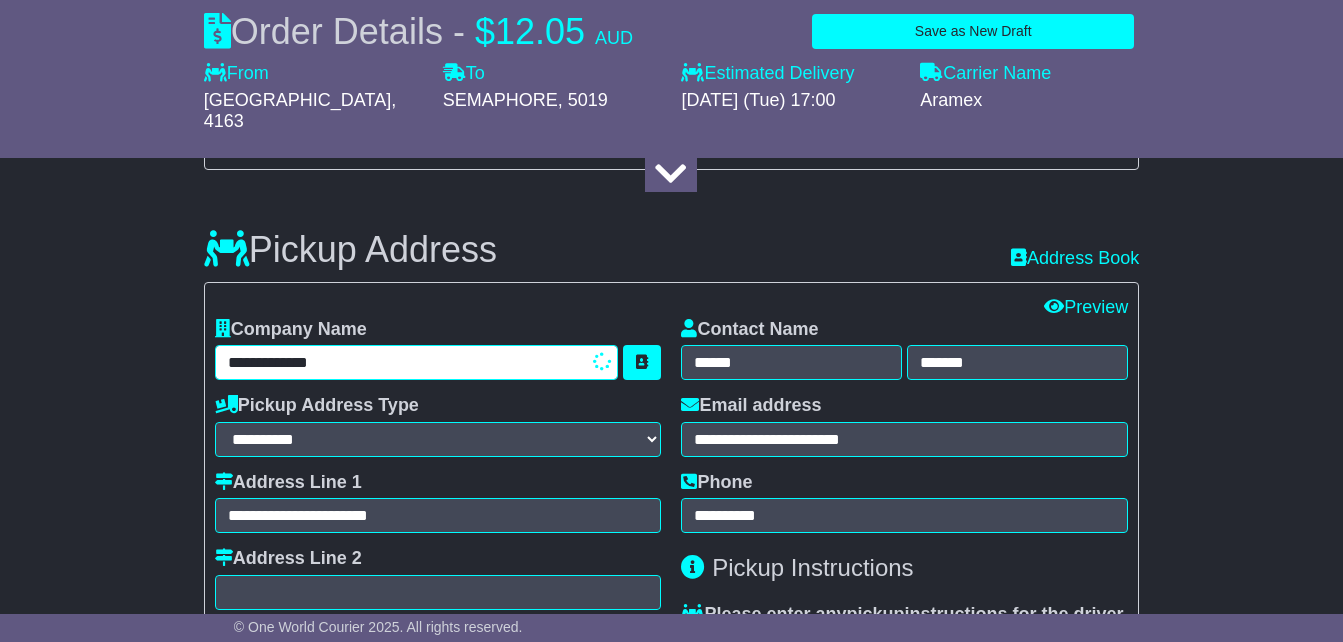 type on "**********" 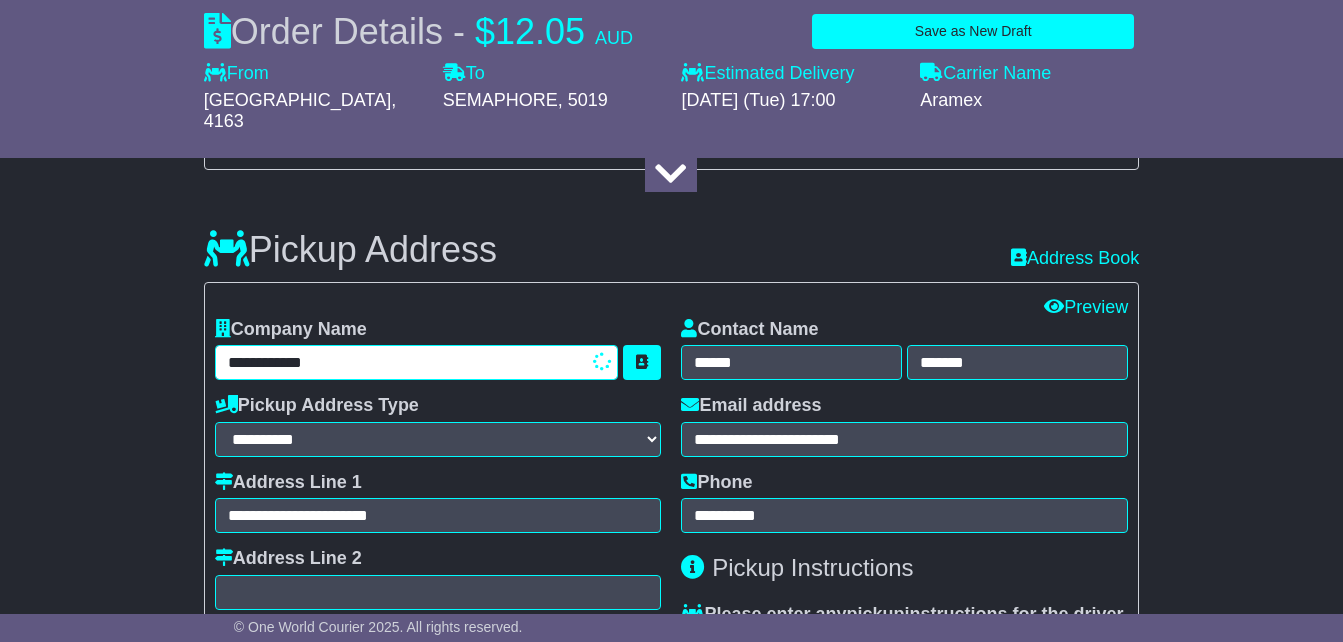 type on "**********" 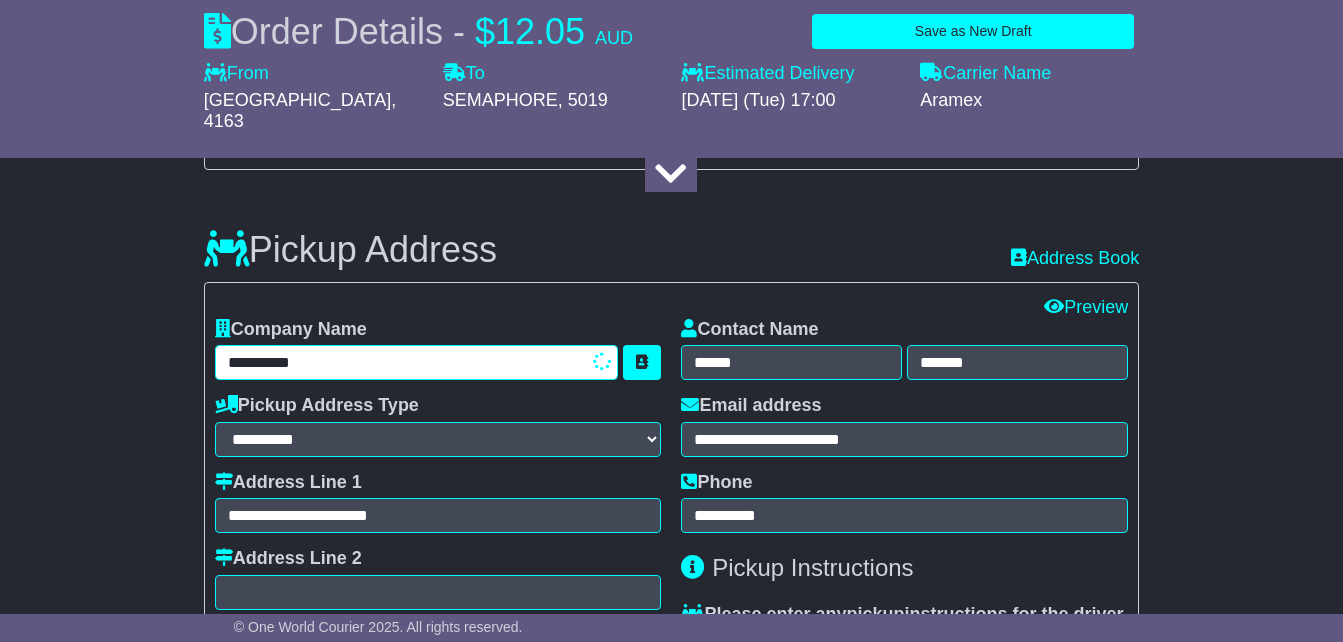 type on "*********" 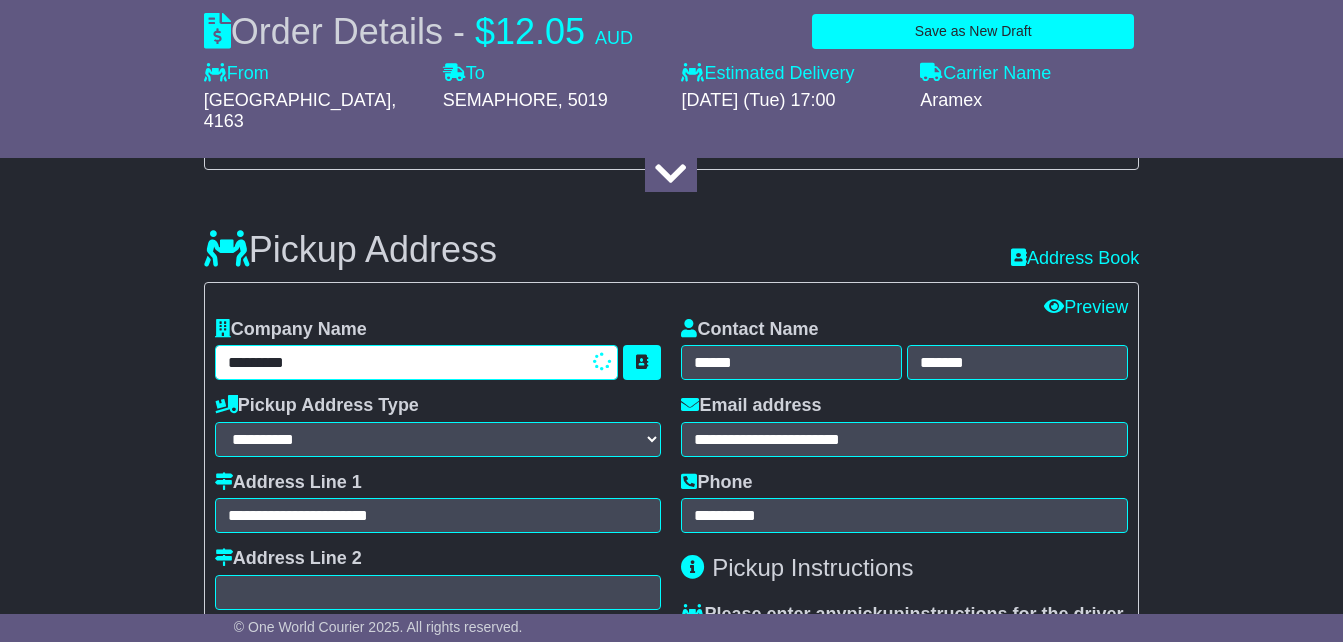 type 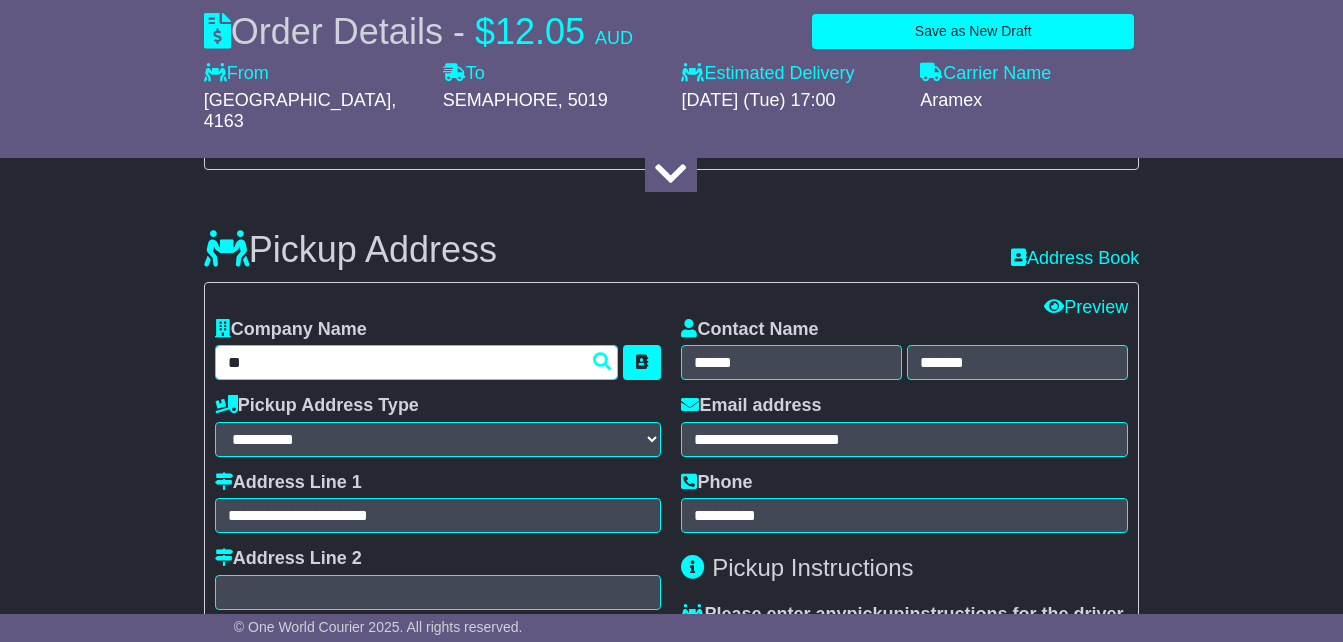 type on "*" 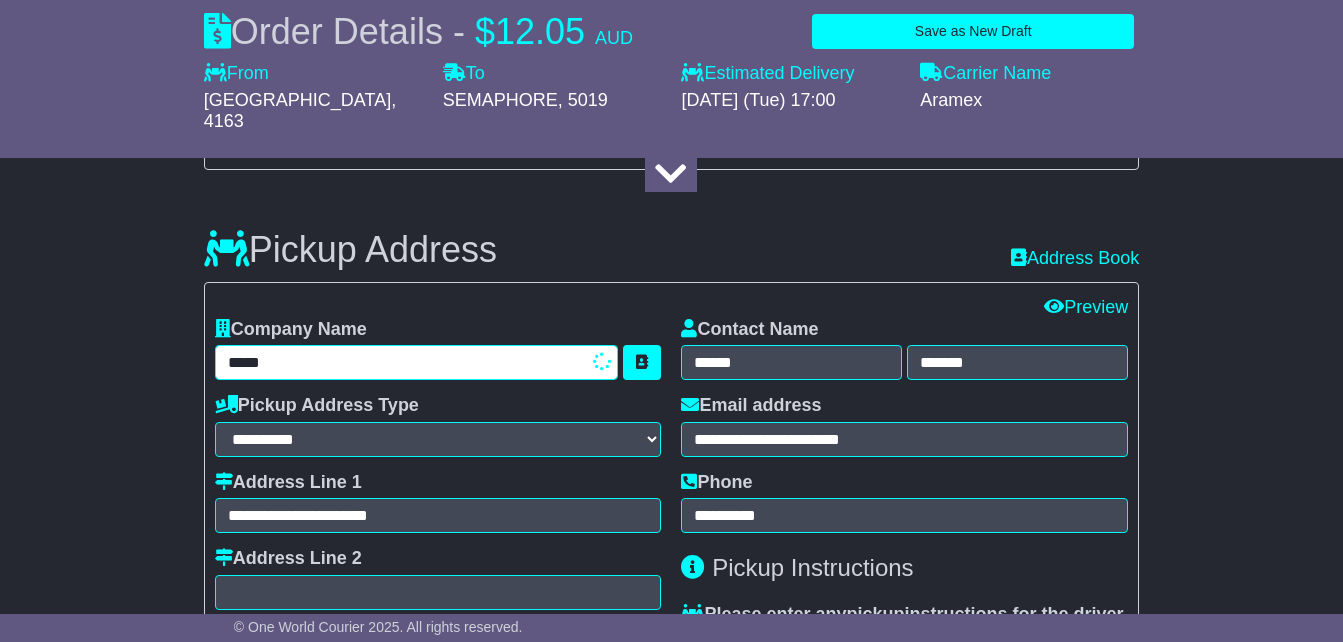 type on "******" 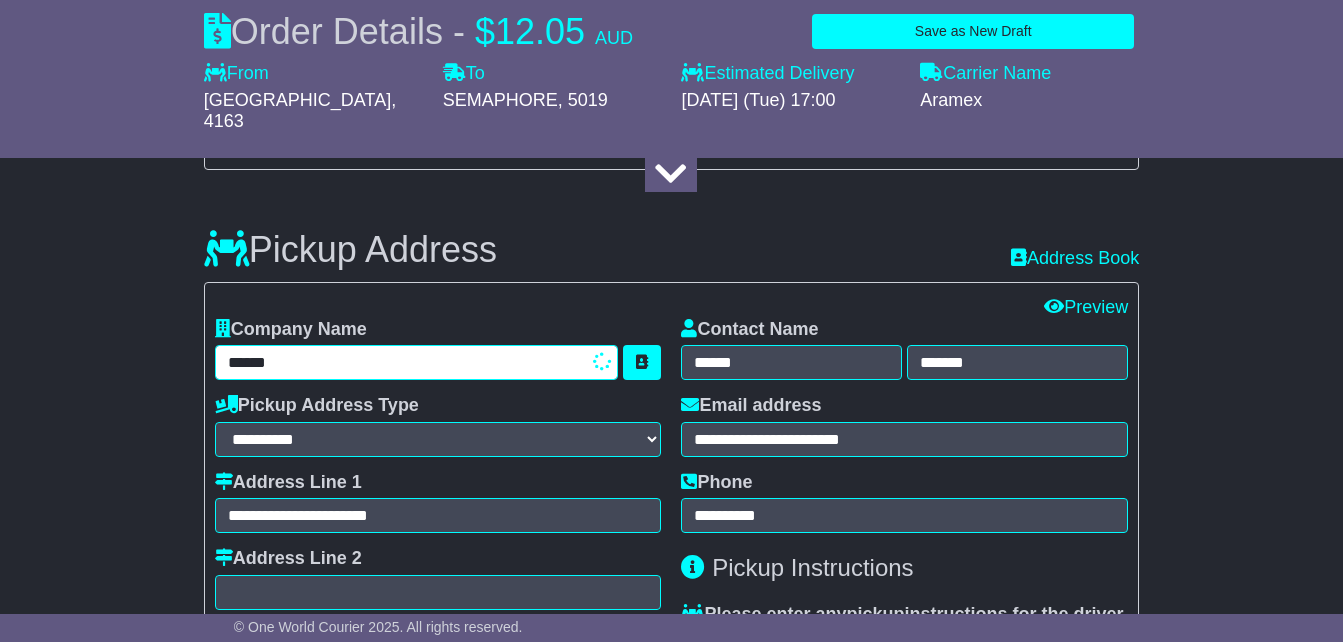 type on "**********" 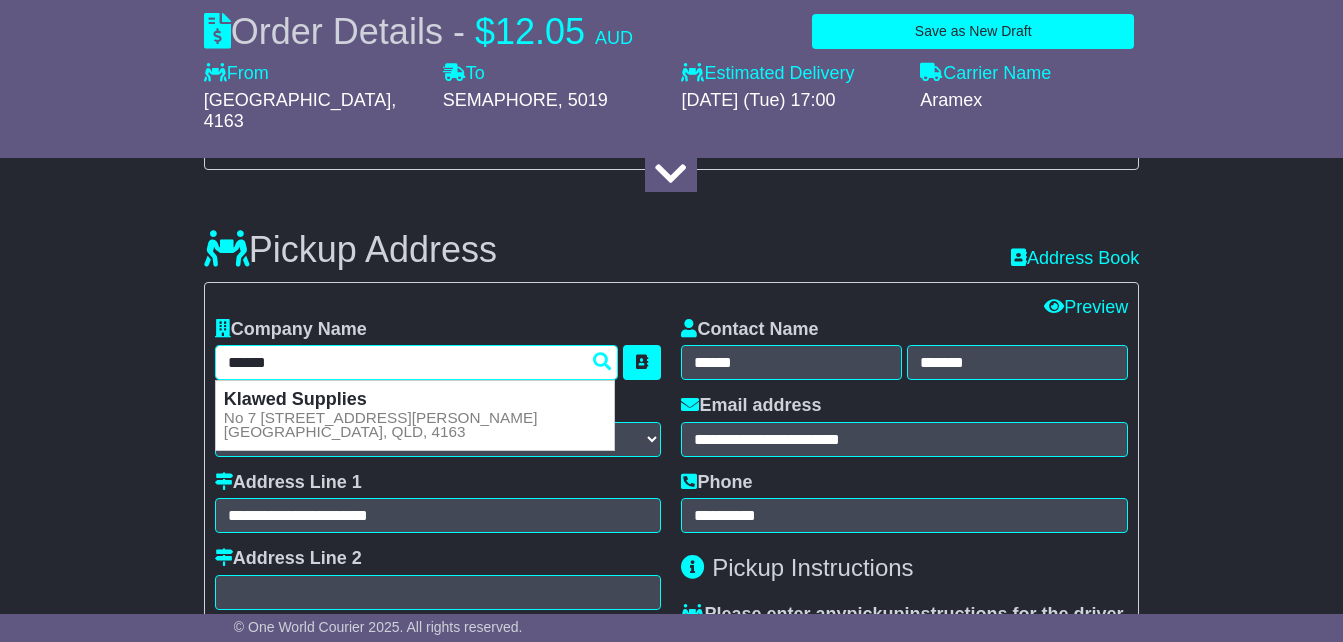type on "**********" 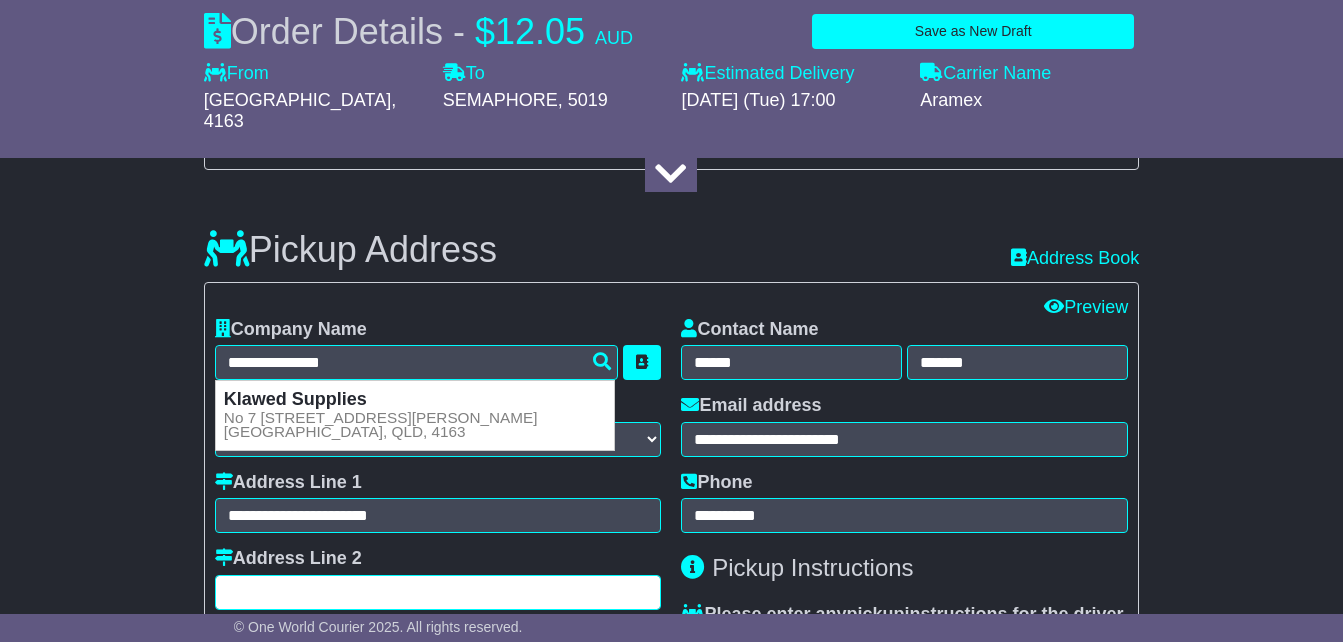 type on "**********" 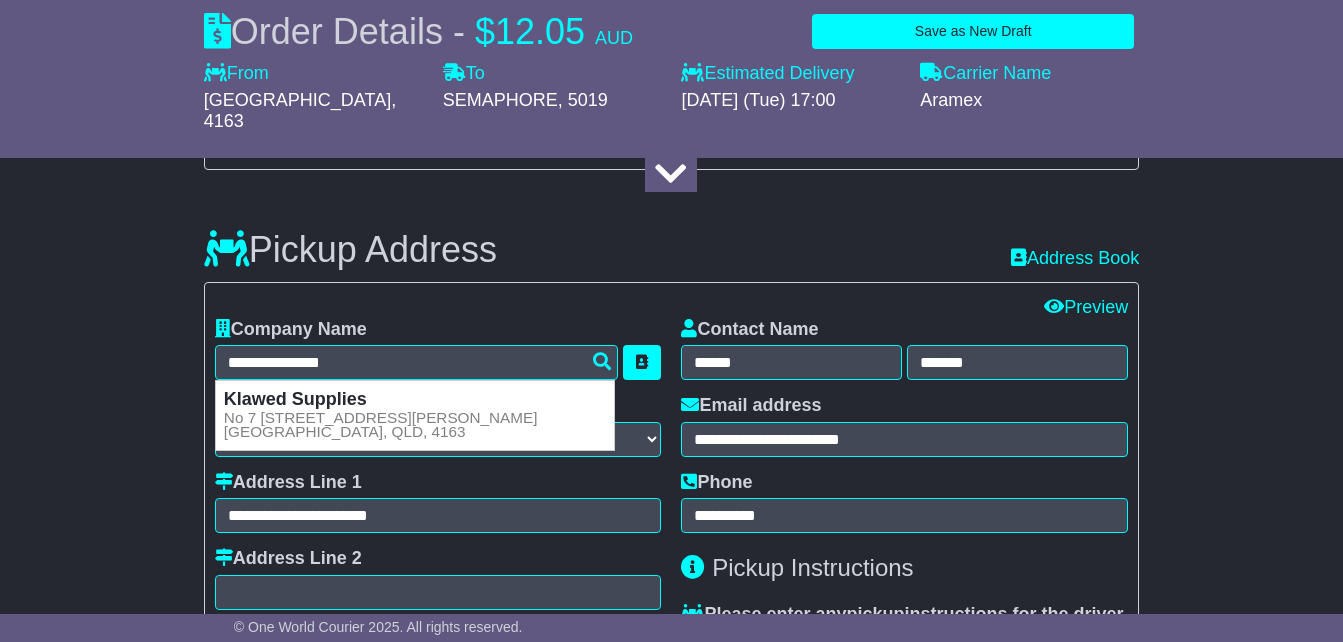 type on "**********" 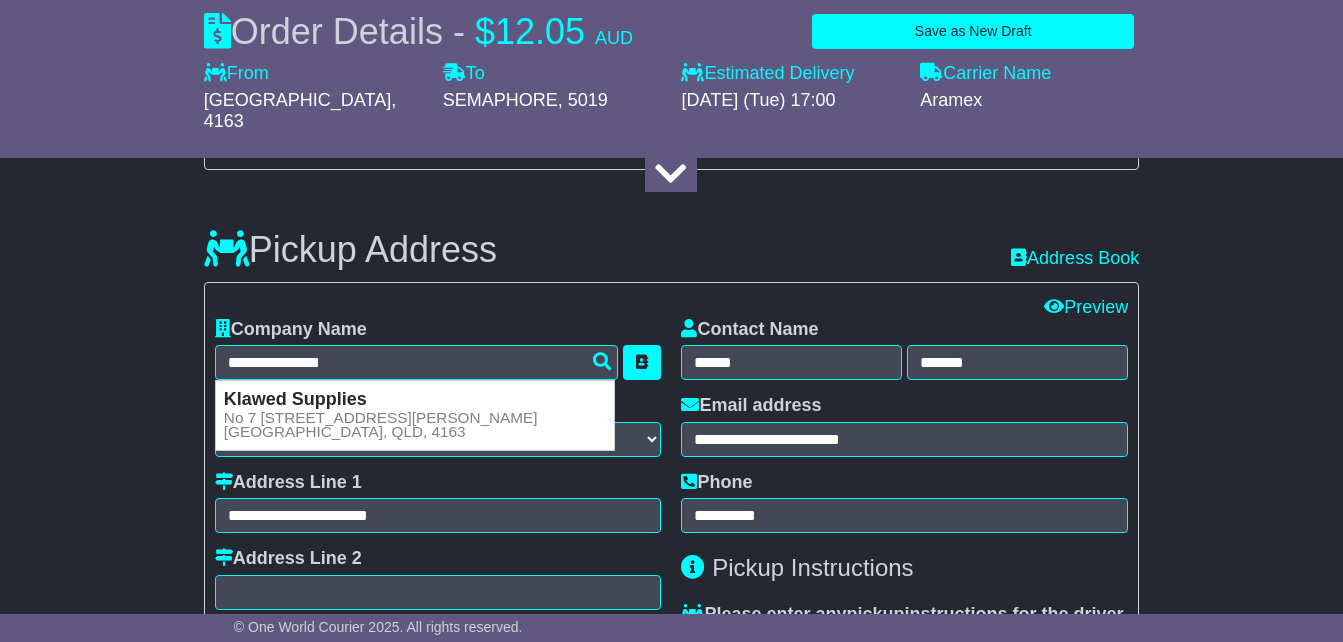 type on "*****" 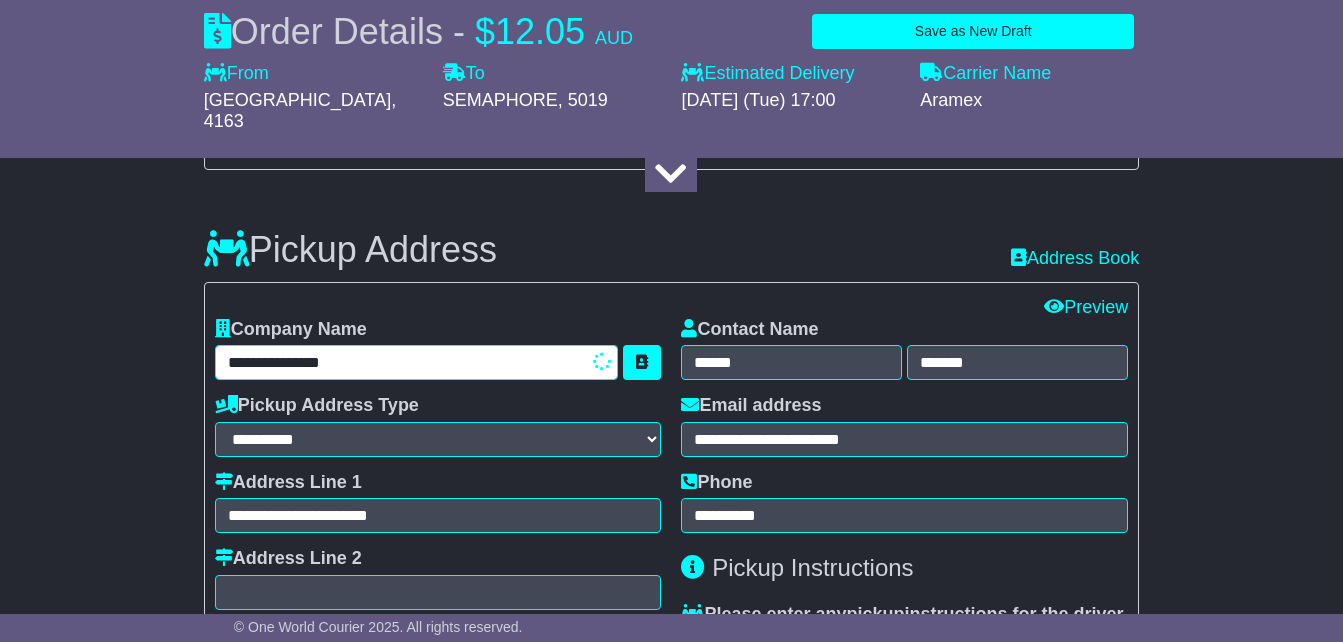 type 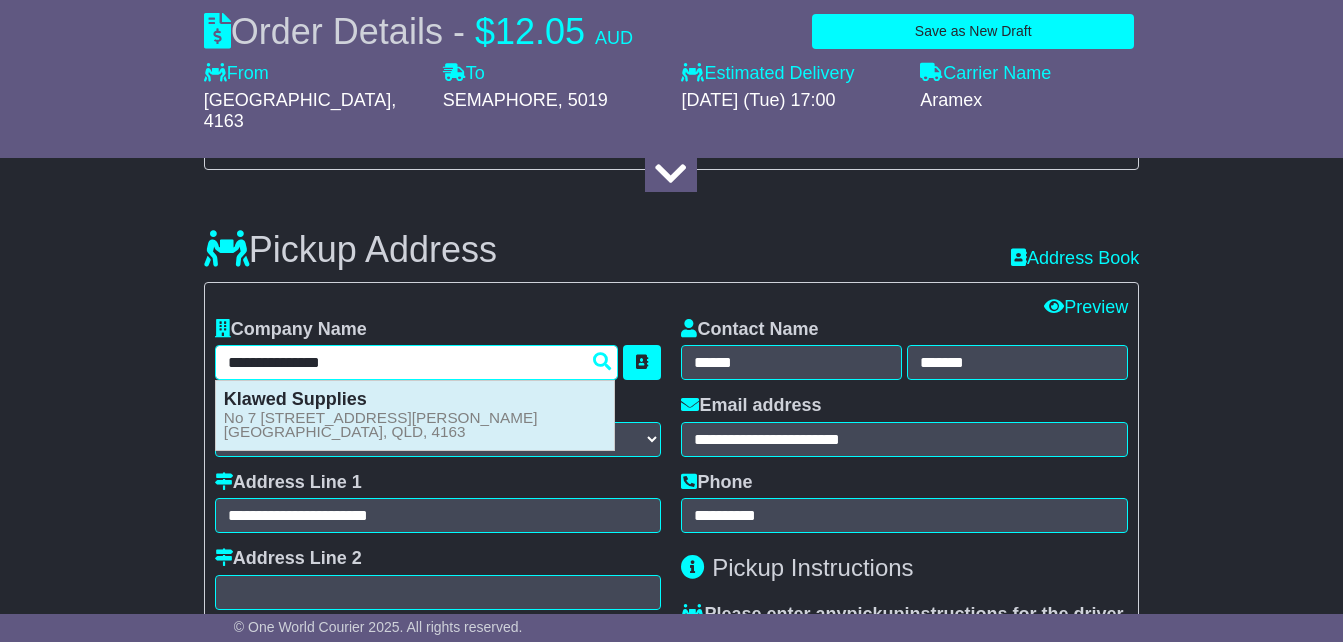click on "Klawed Supplies [STREET_ADDRESS][PHONE_NUMBER][PERSON_NAME]" at bounding box center [415, 415] 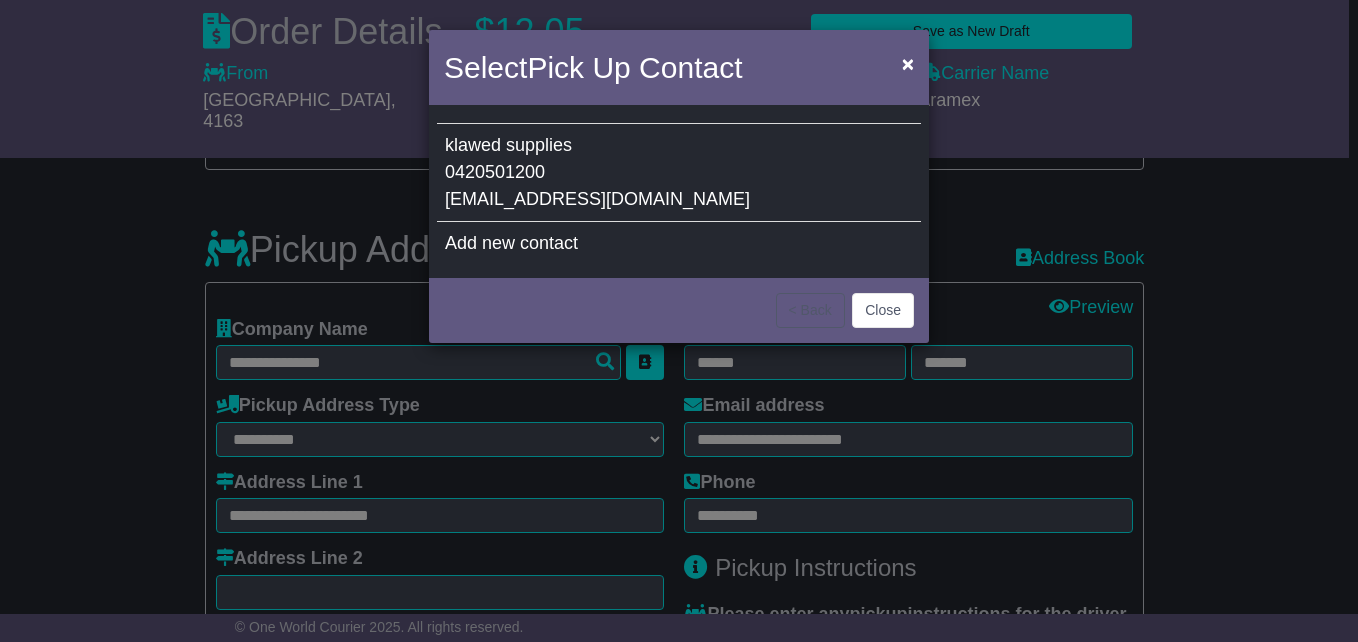 click on "[EMAIL_ADDRESS][DOMAIN_NAME]" at bounding box center [597, 199] 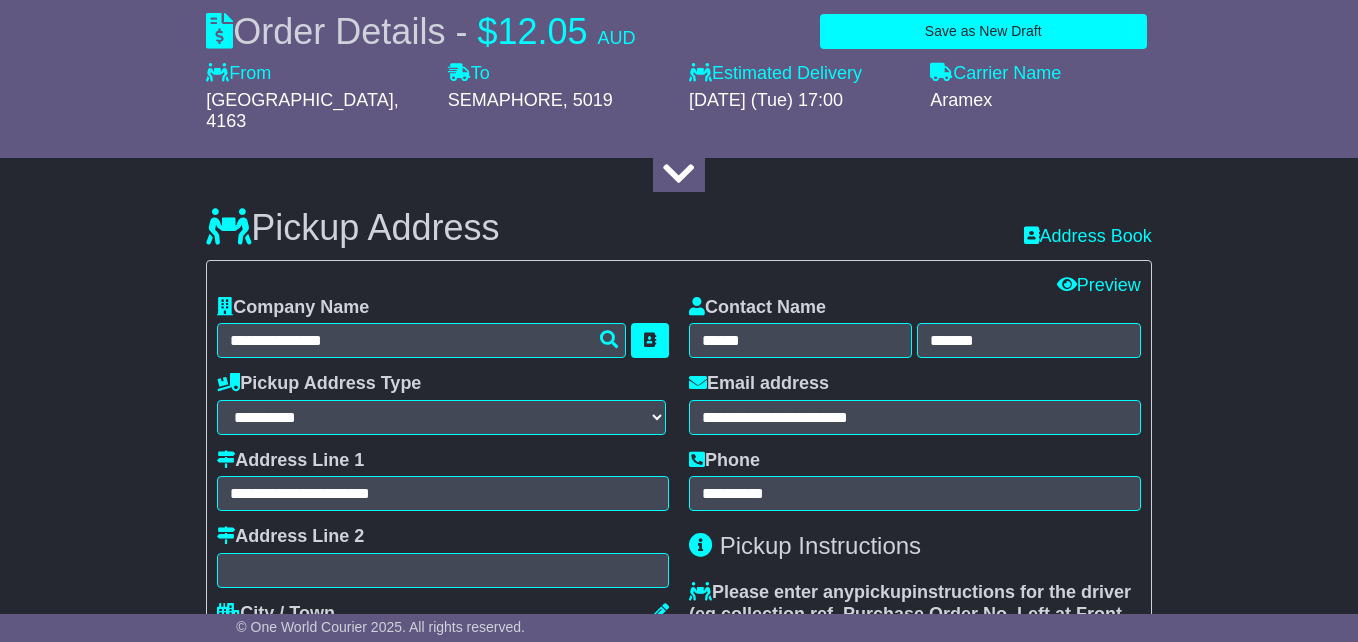 type on "******" 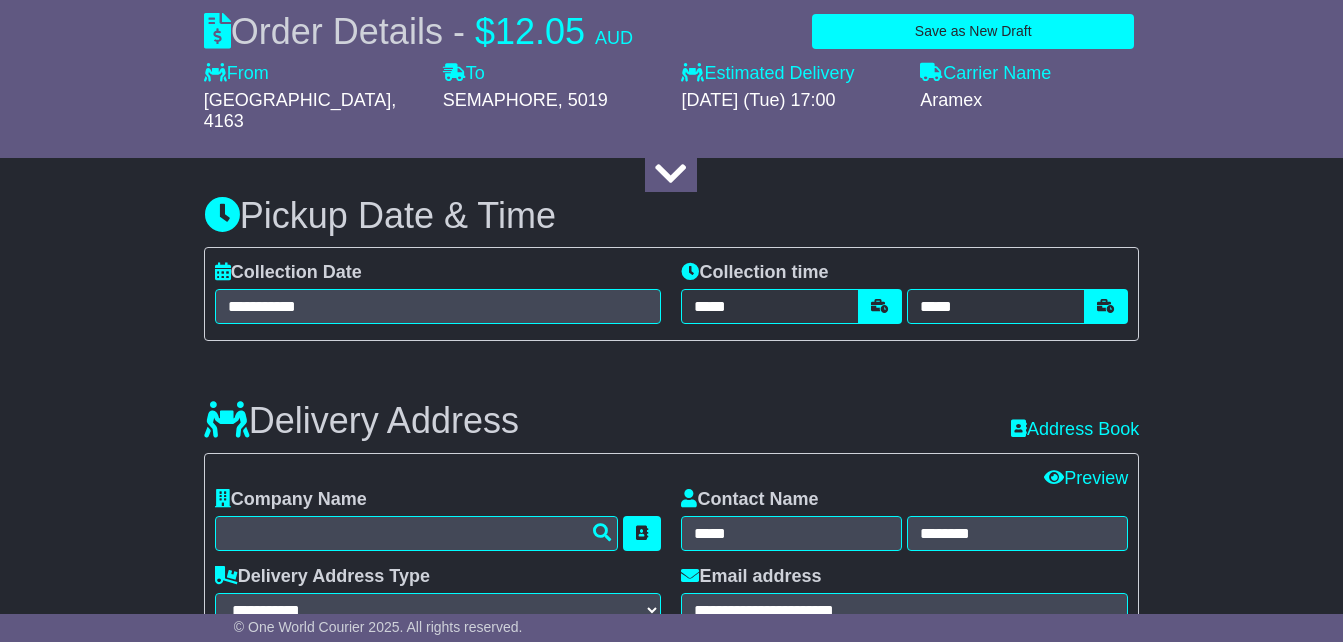 scroll, scrollTop: 1170, scrollLeft: 0, axis: vertical 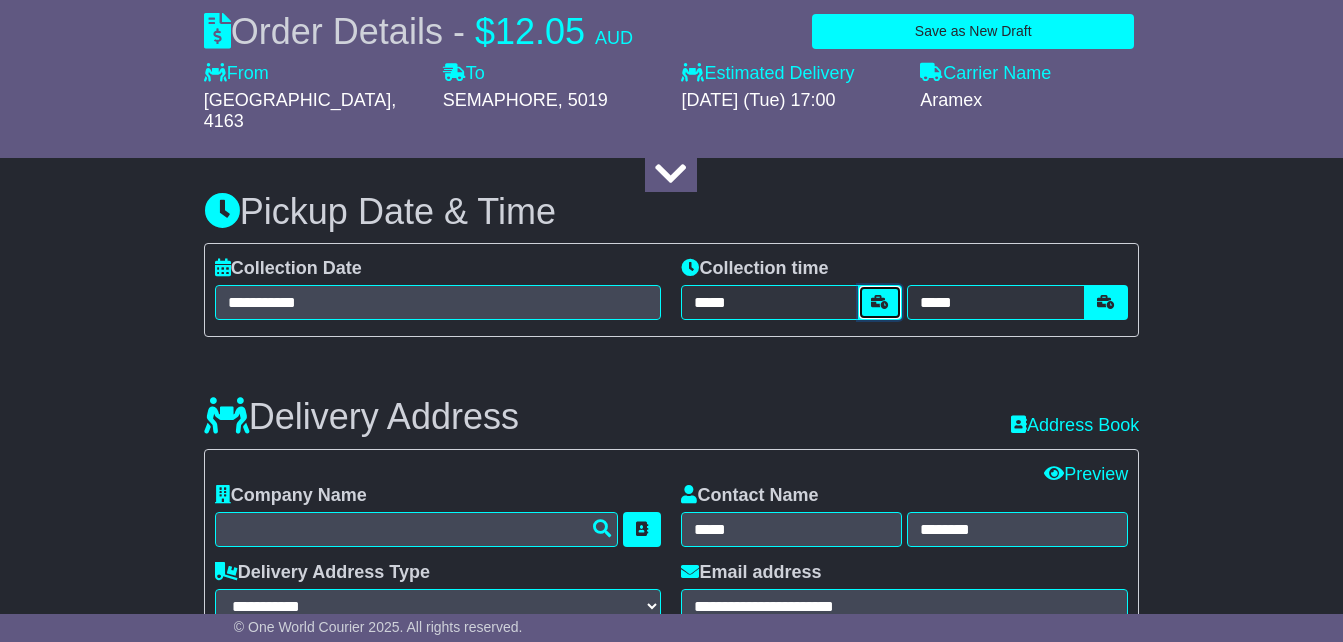 click at bounding box center [880, 302] 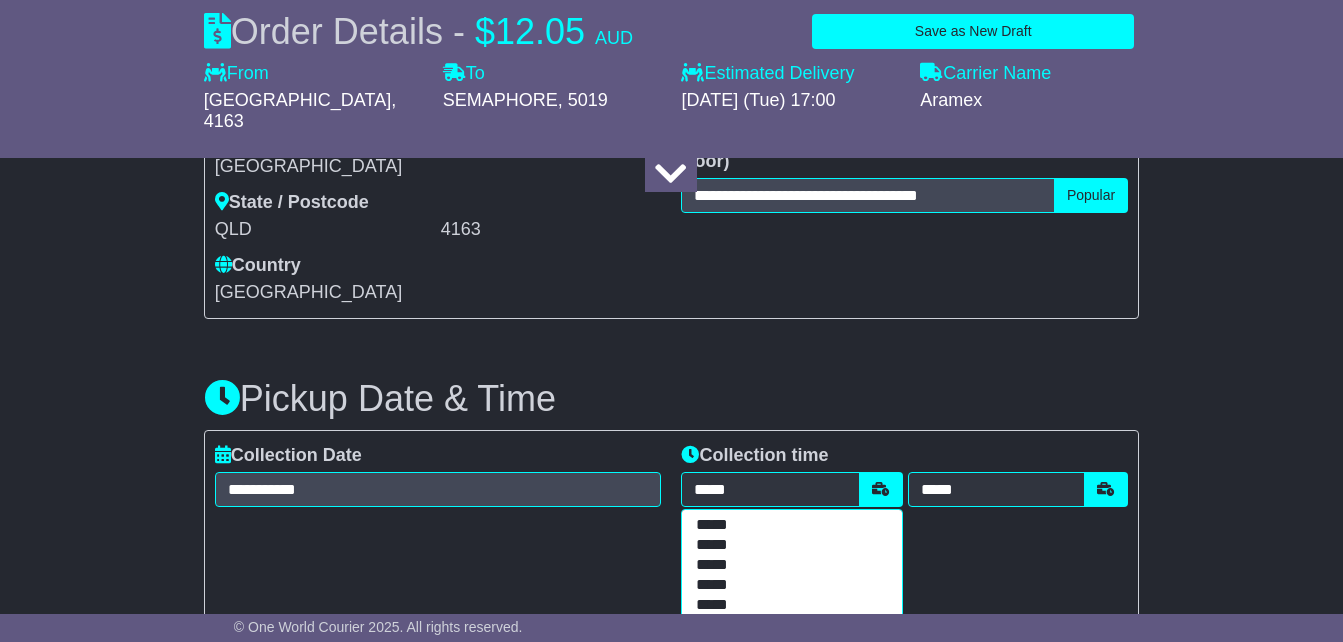 scroll, scrollTop: 982, scrollLeft: 0, axis: vertical 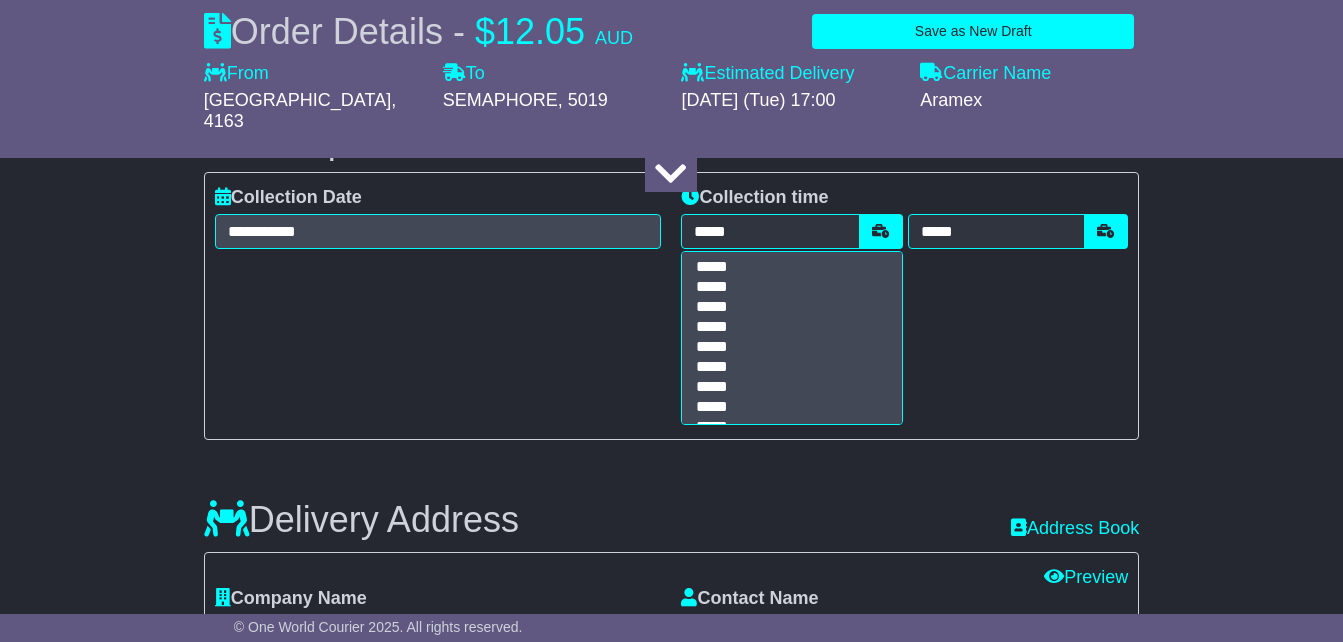 click on "**********" at bounding box center (671, 571) 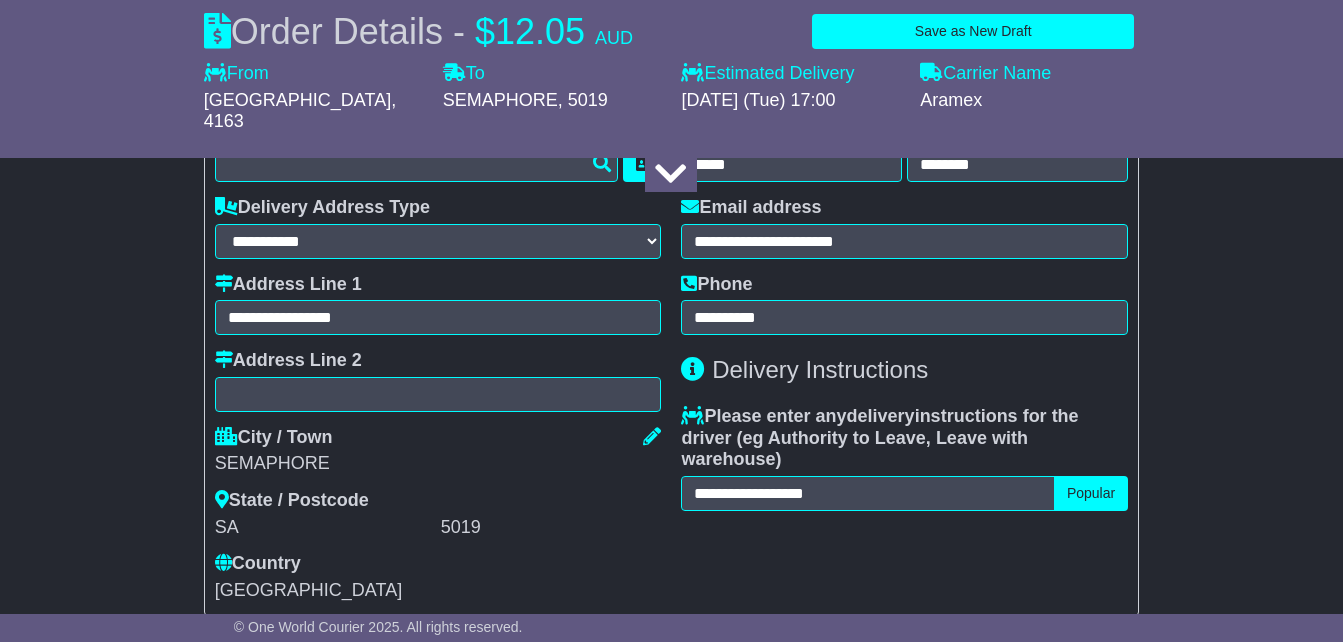 scroll, scrollTop: 1537, scrollLeft: 0, axis: vertical 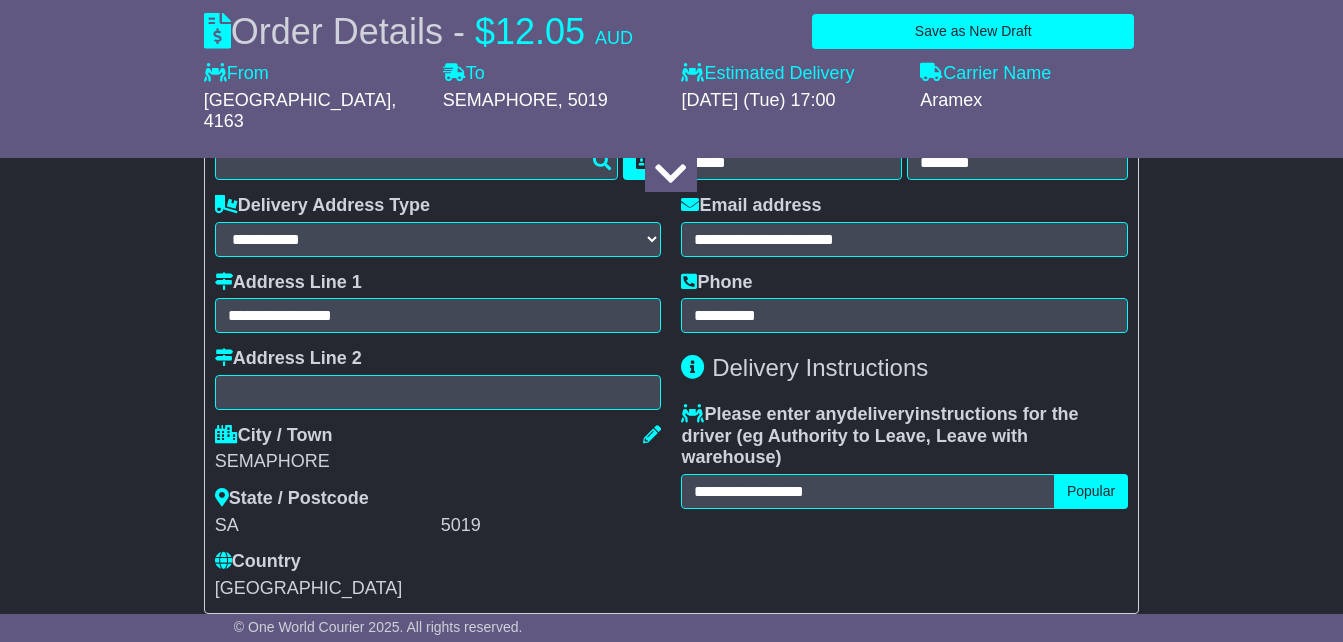 click on "**********" at bounding box center (904, 358) 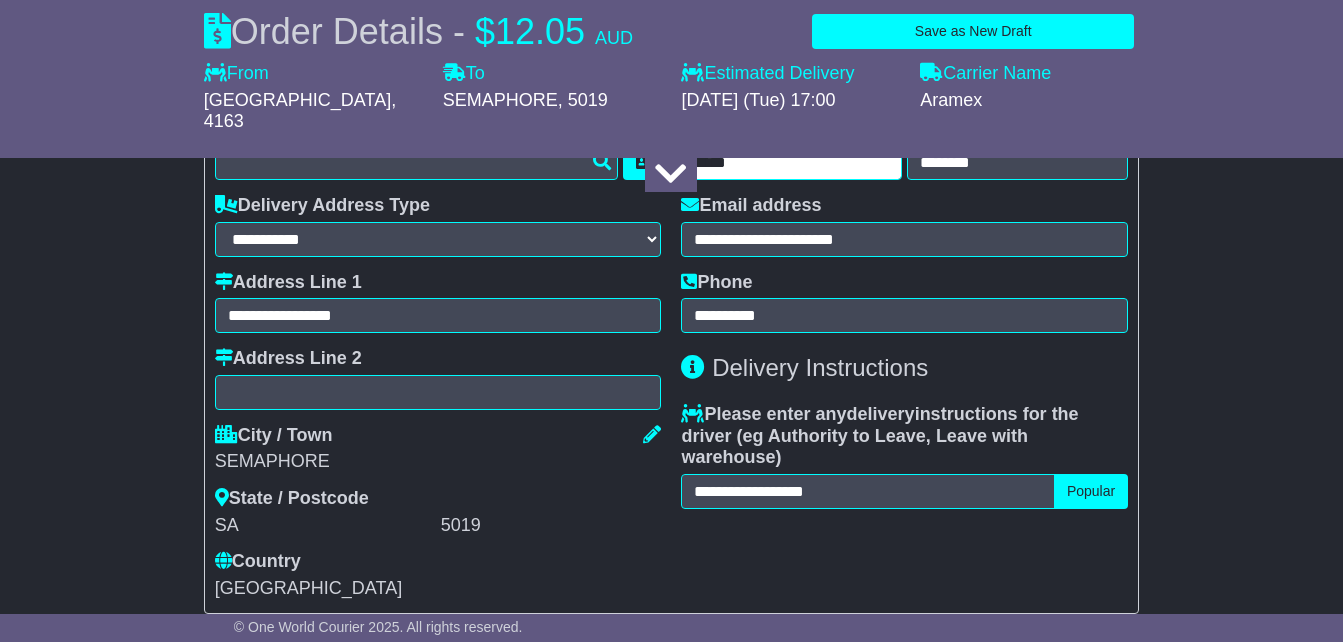 click on "*****" at bounding box center [791, 162] 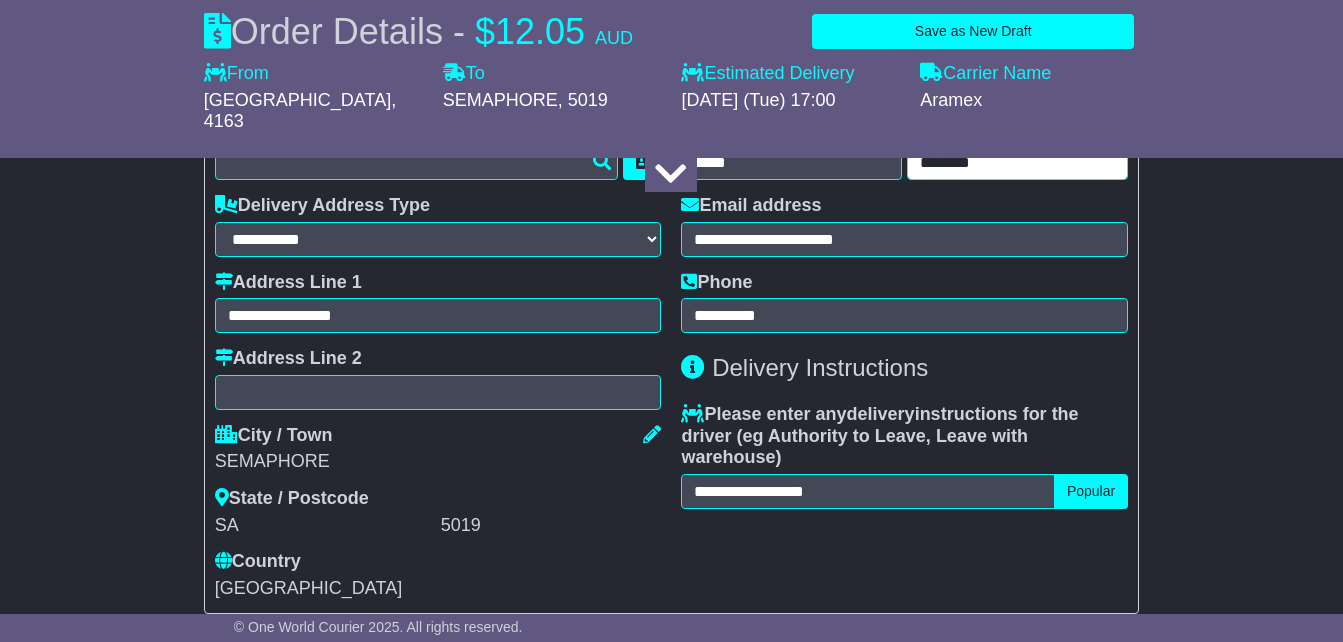 click on "********" at bounding box center (1017, 162) 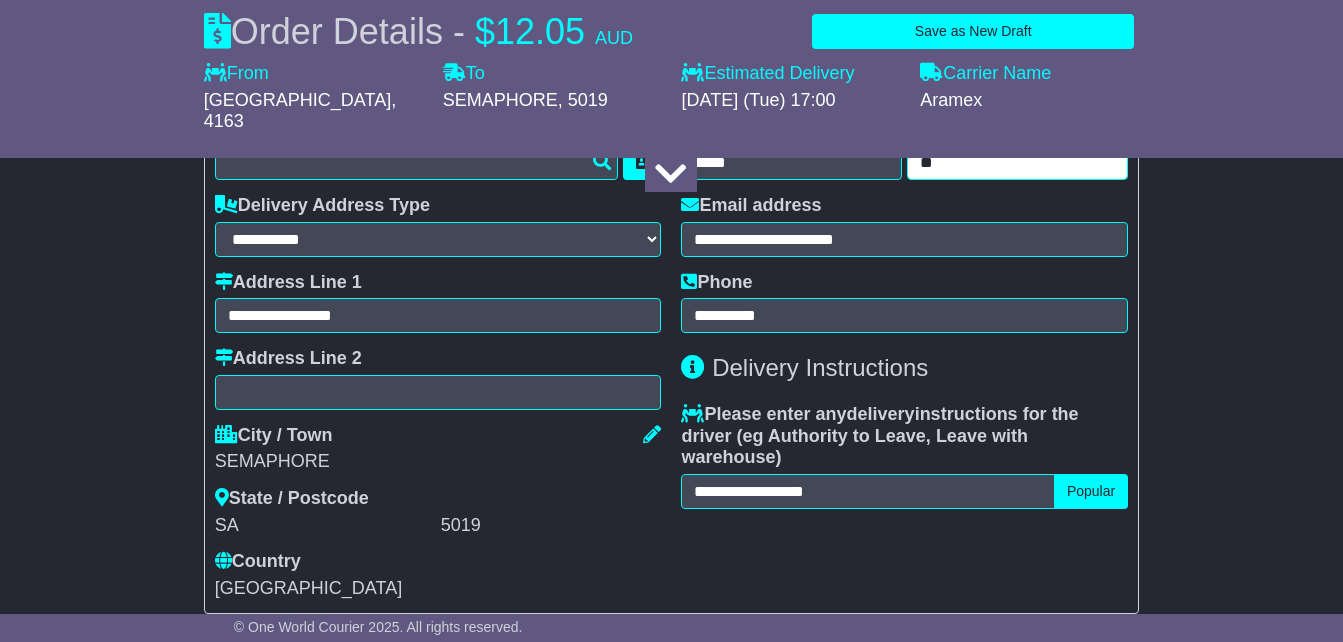 type on "*" 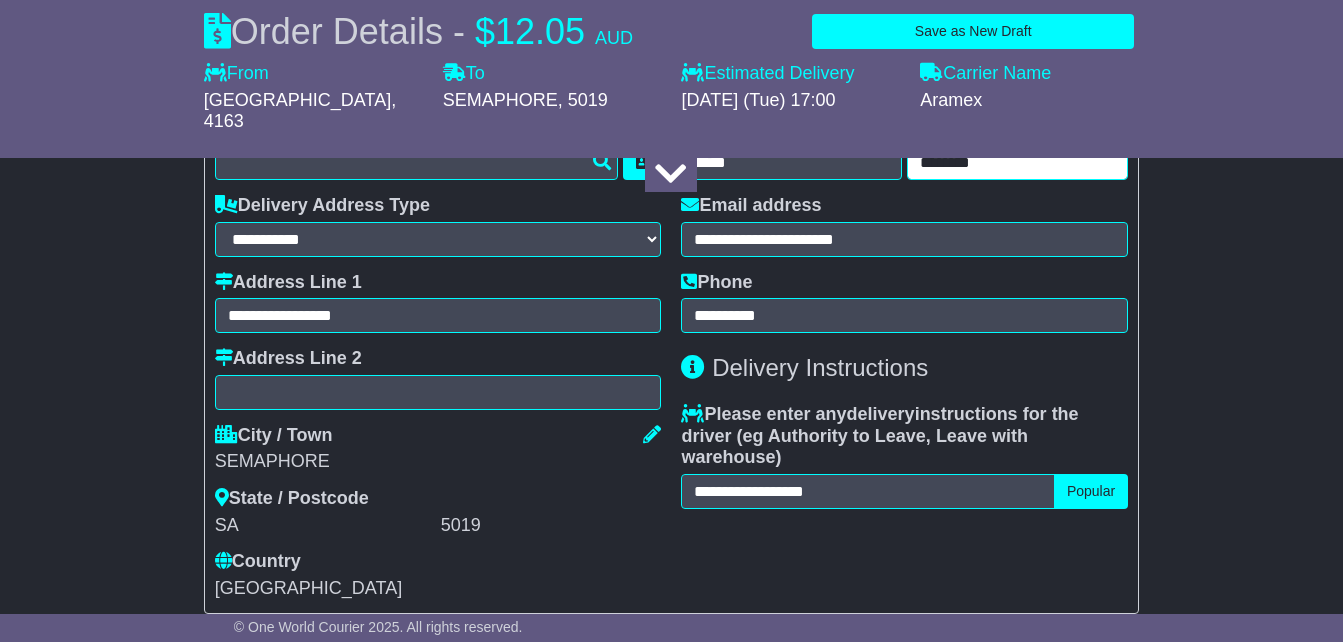 type on "********" 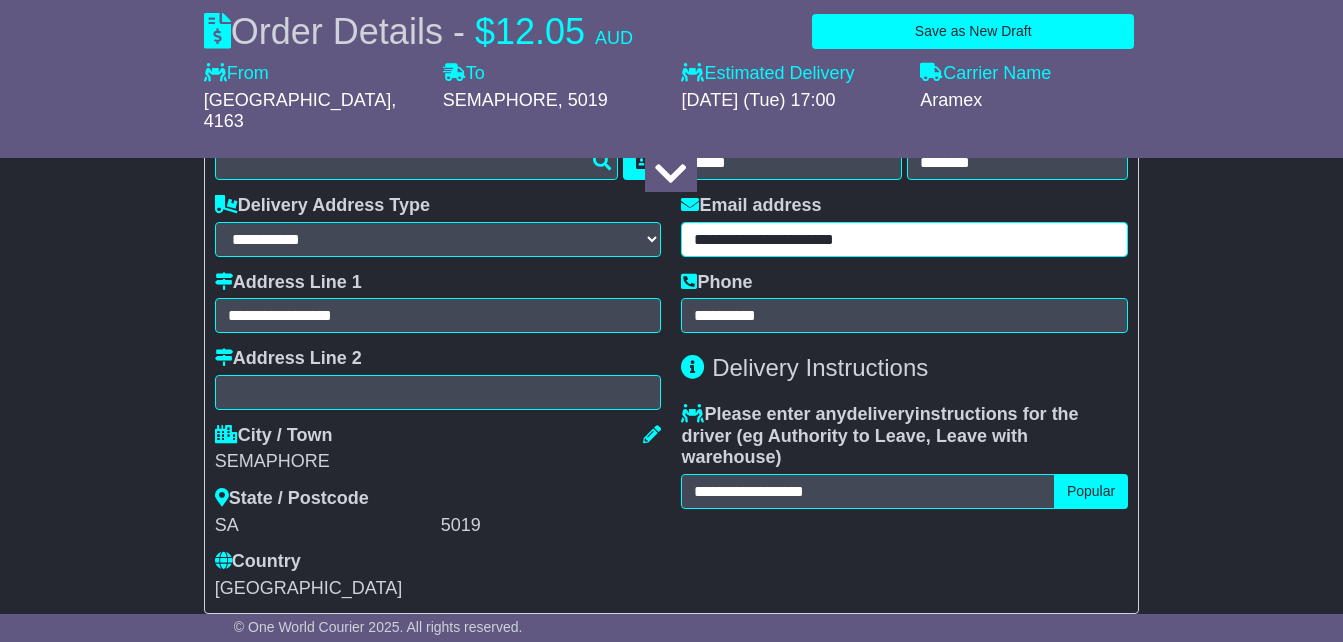 click on "**********" at bounding box center [904, 239] 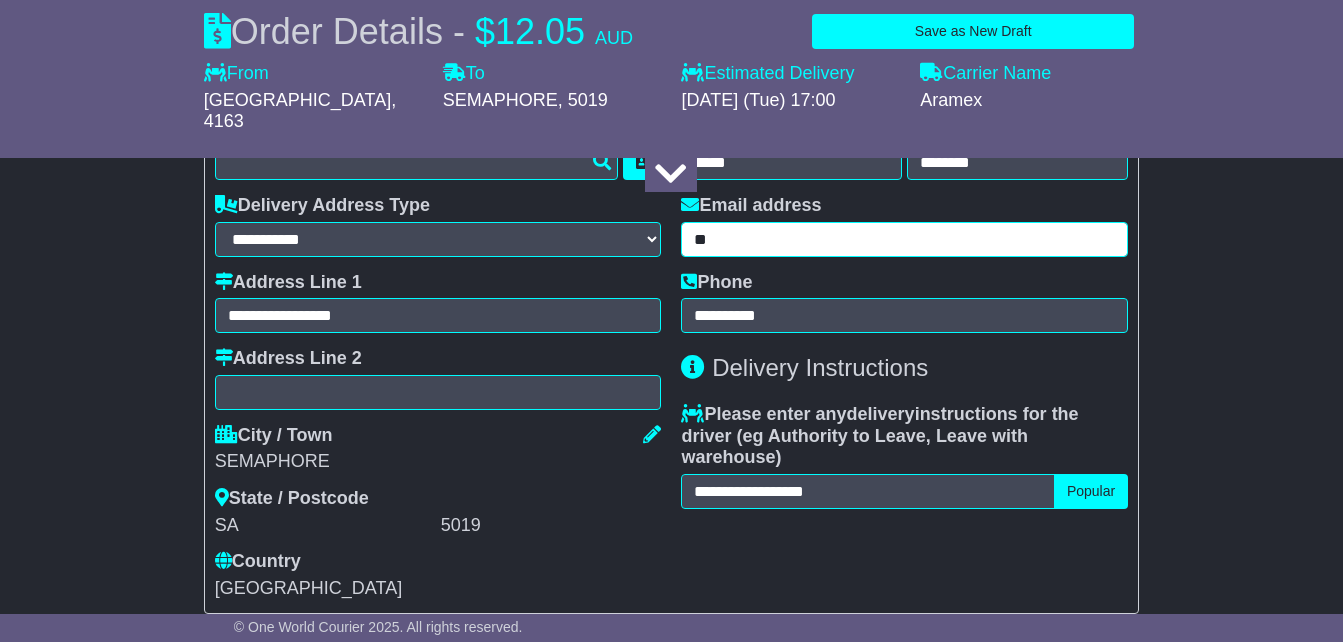 type on "*" 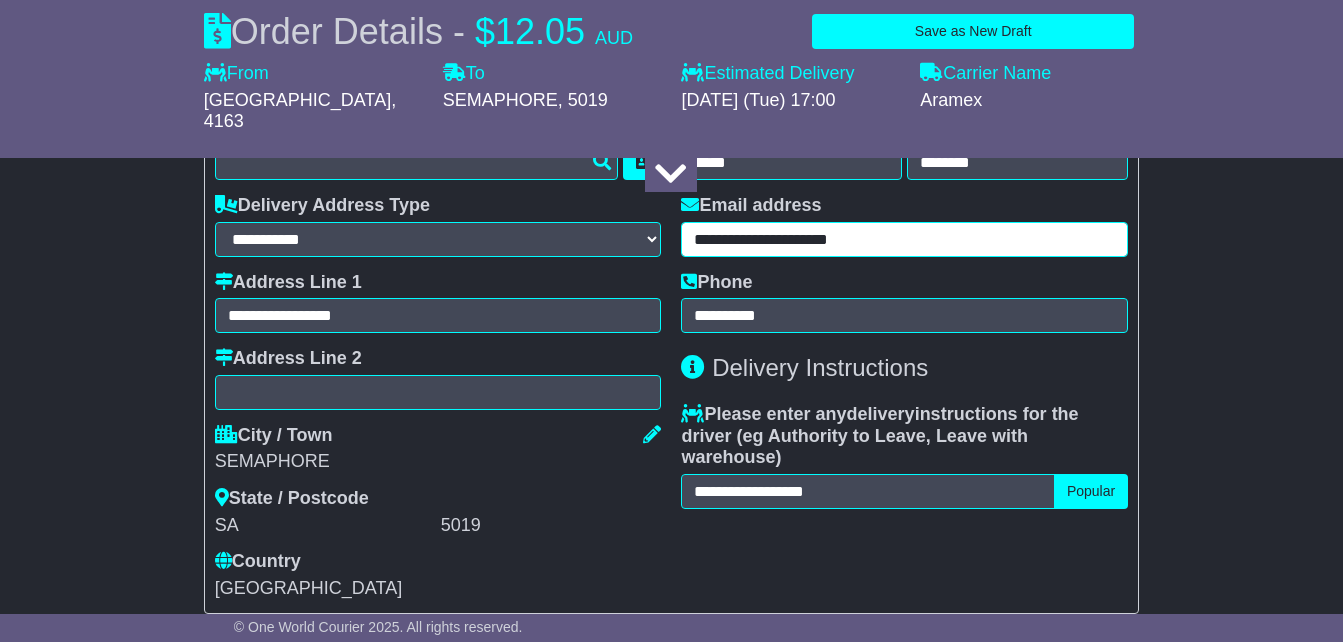 type on "**********" 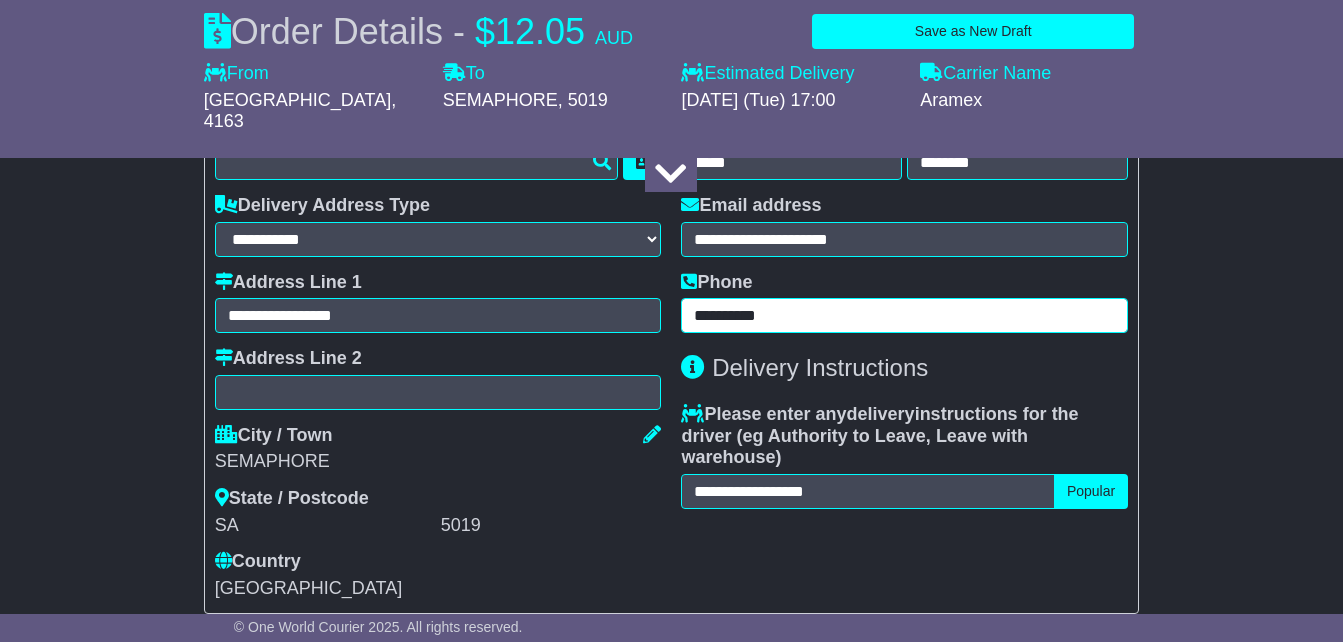 click on "**********" at bounding box center [904, 315] 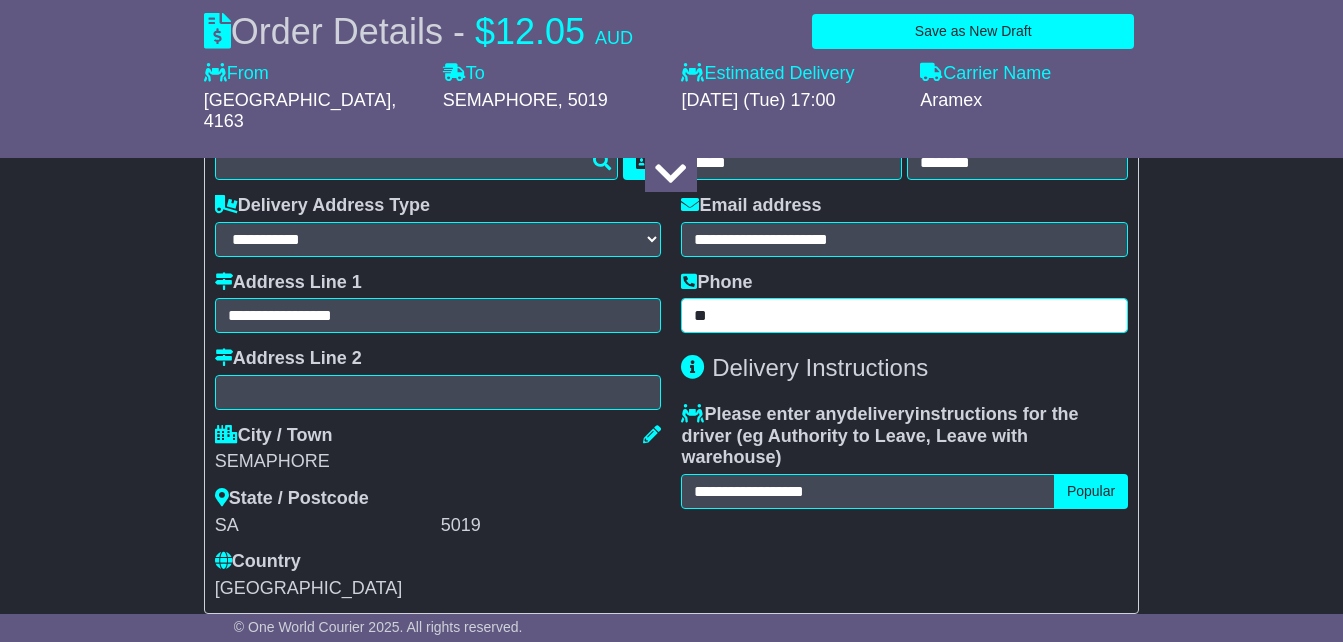 type on "*" 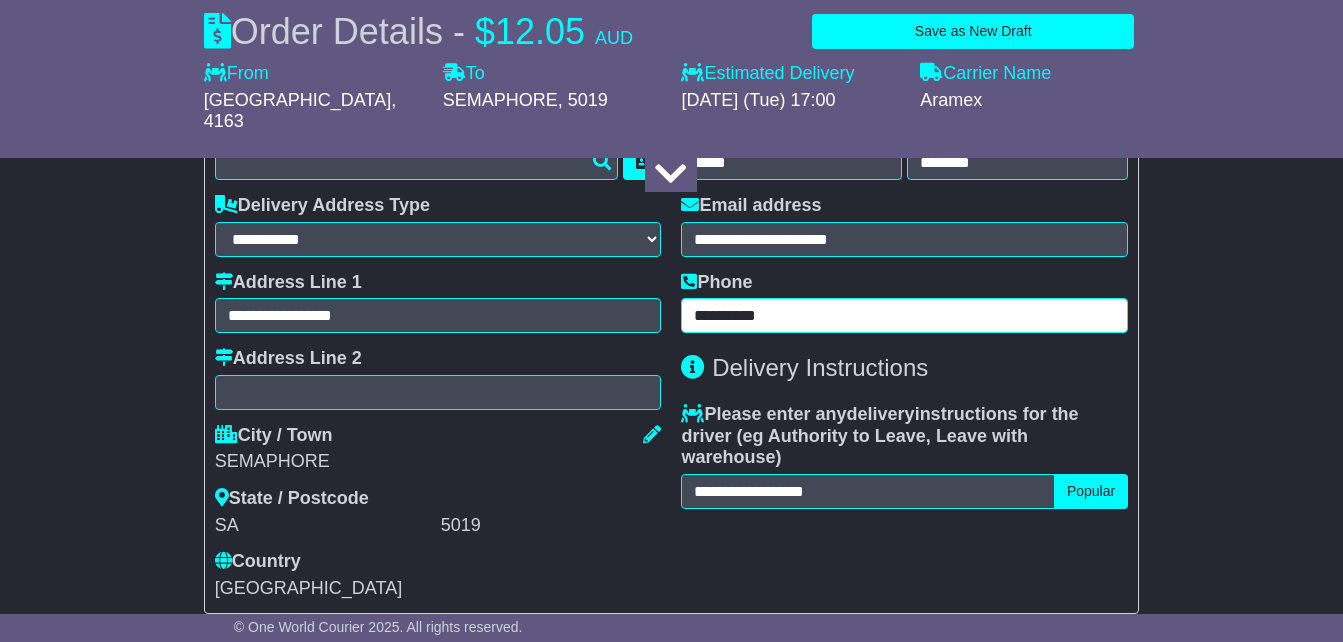 type on "**********" 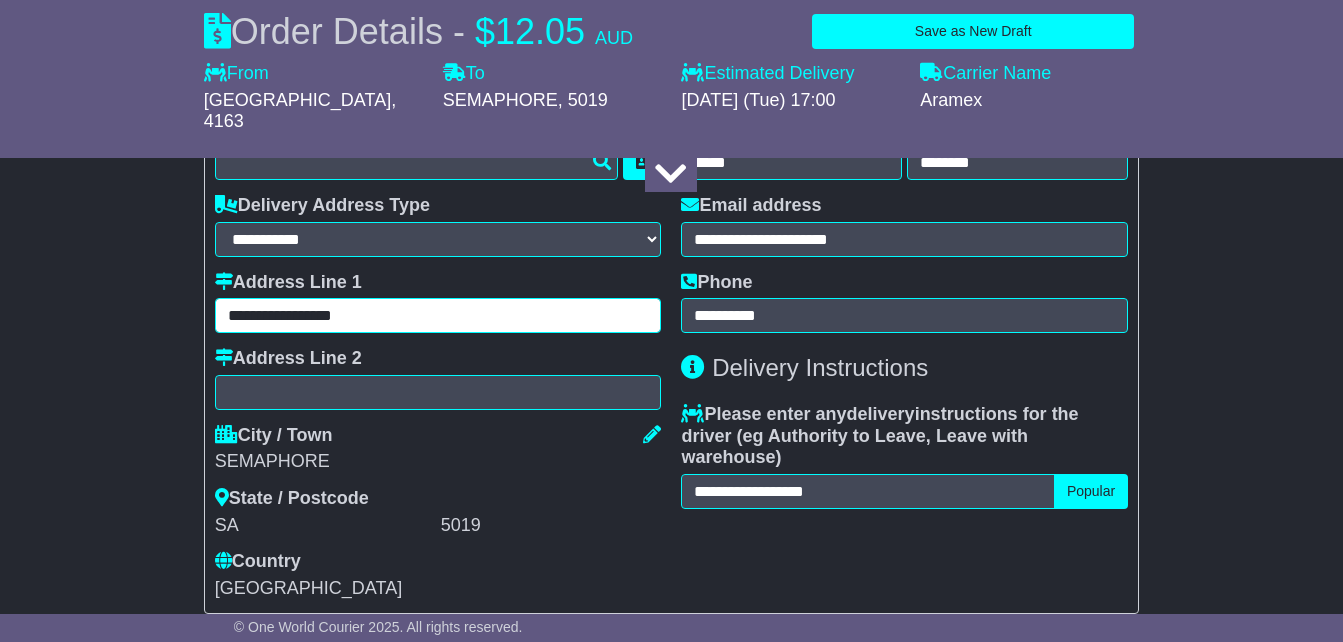 click on "**********" at bounding box center (438, 315) 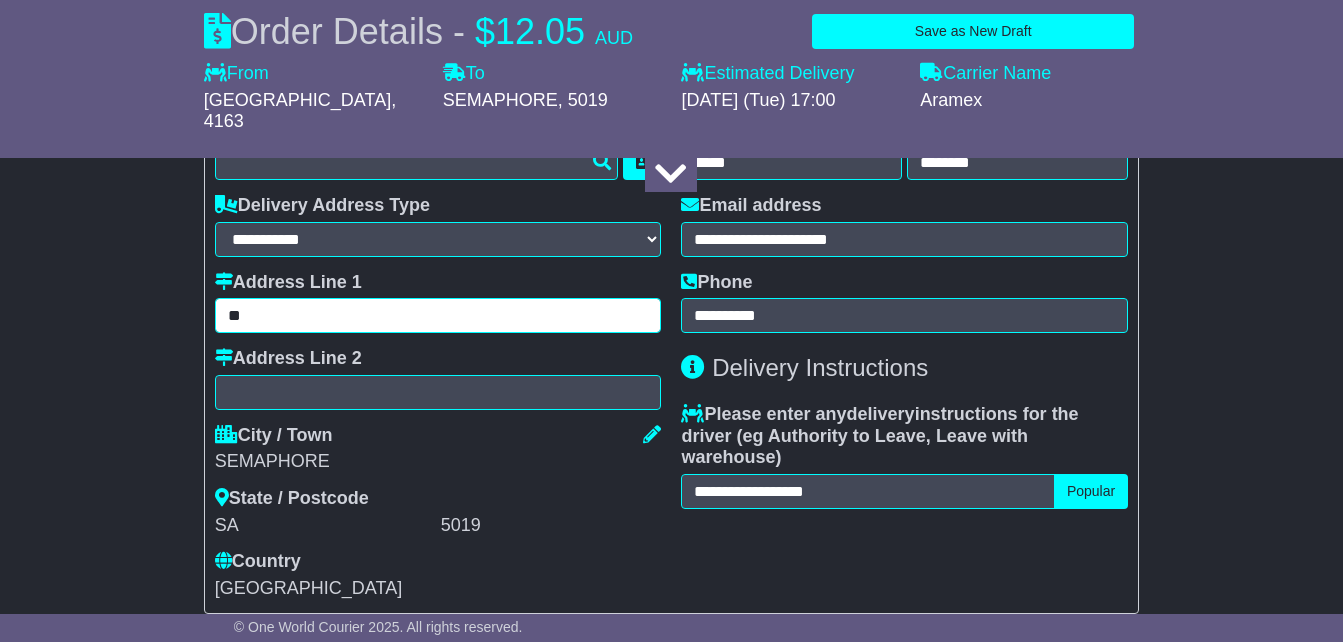 type on "*" 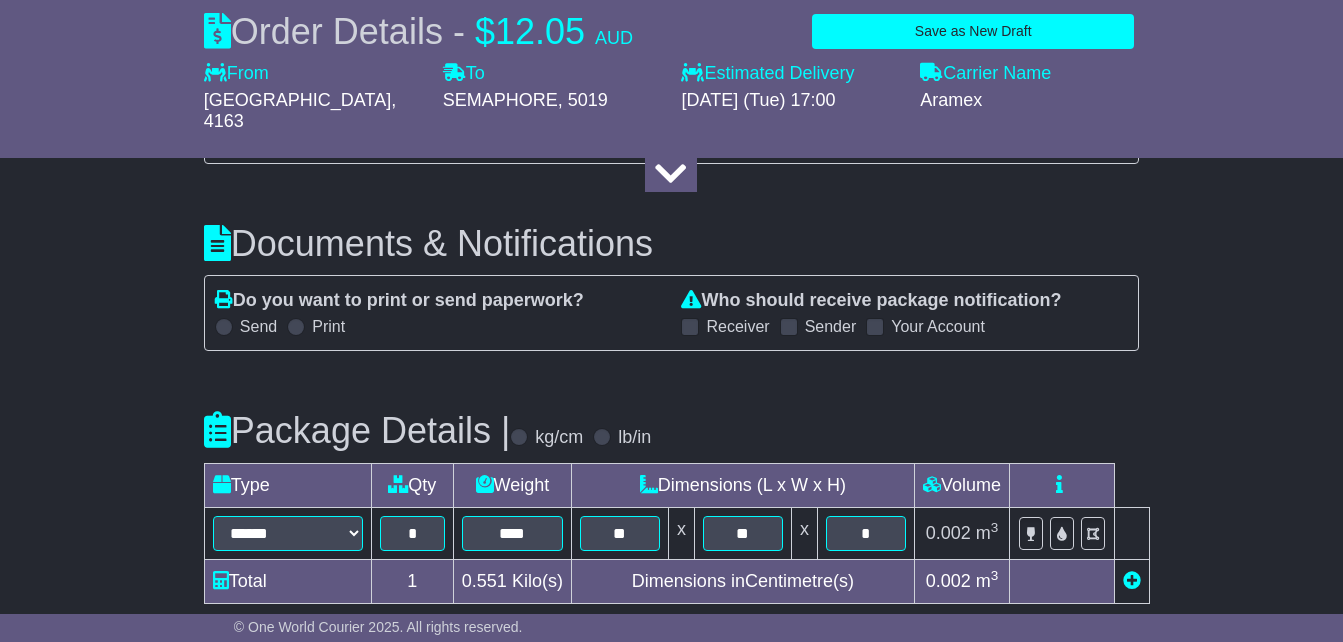 scroll, scrollTop: 2207, scrollLeft: 0, axis: vertical 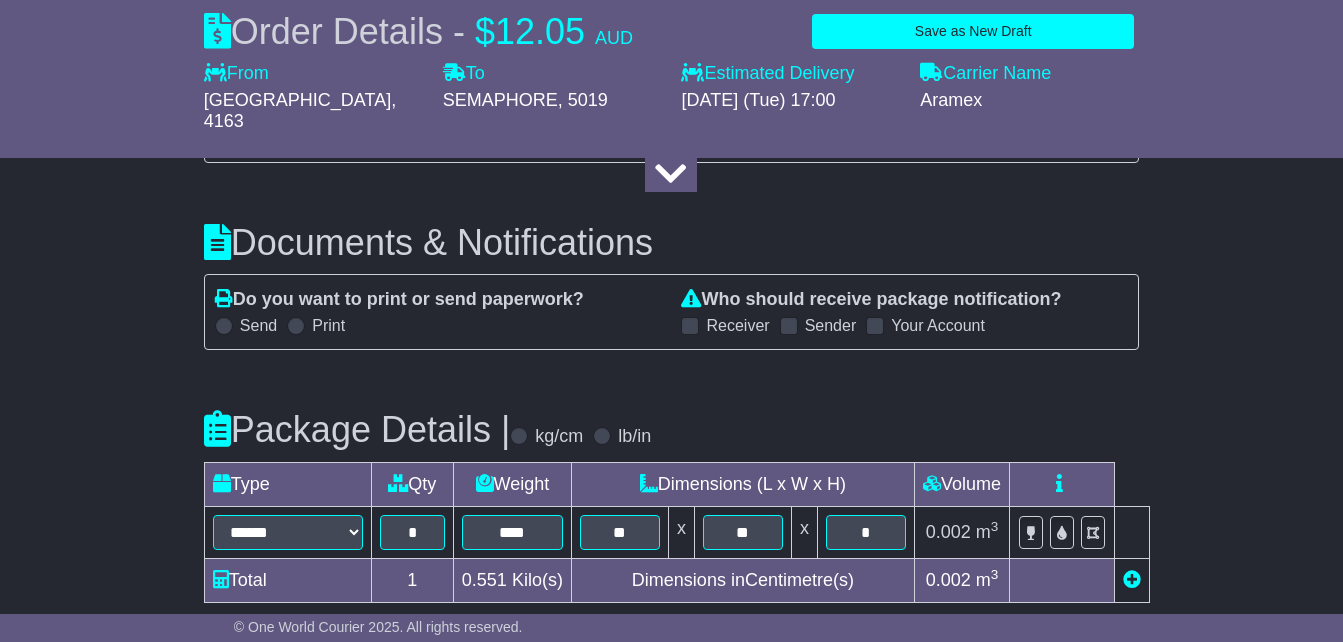 type on "**********" 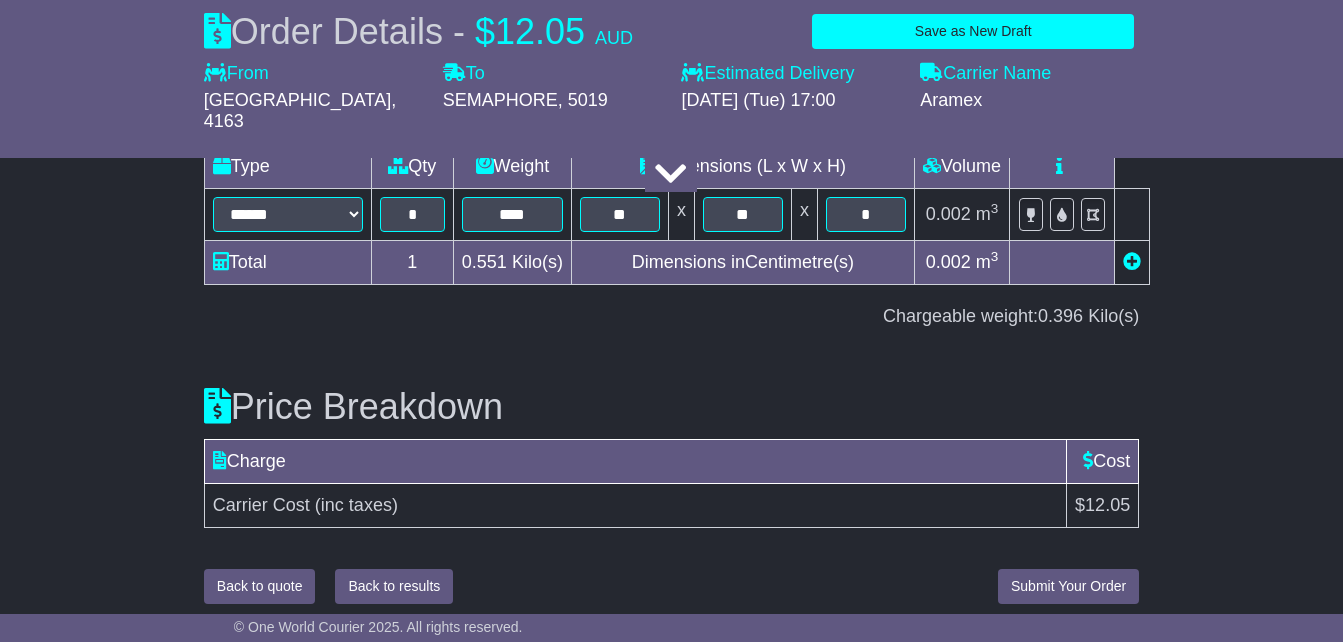 scroll, scrollTop: 2549, scrollLeft: 0, axis: vertical 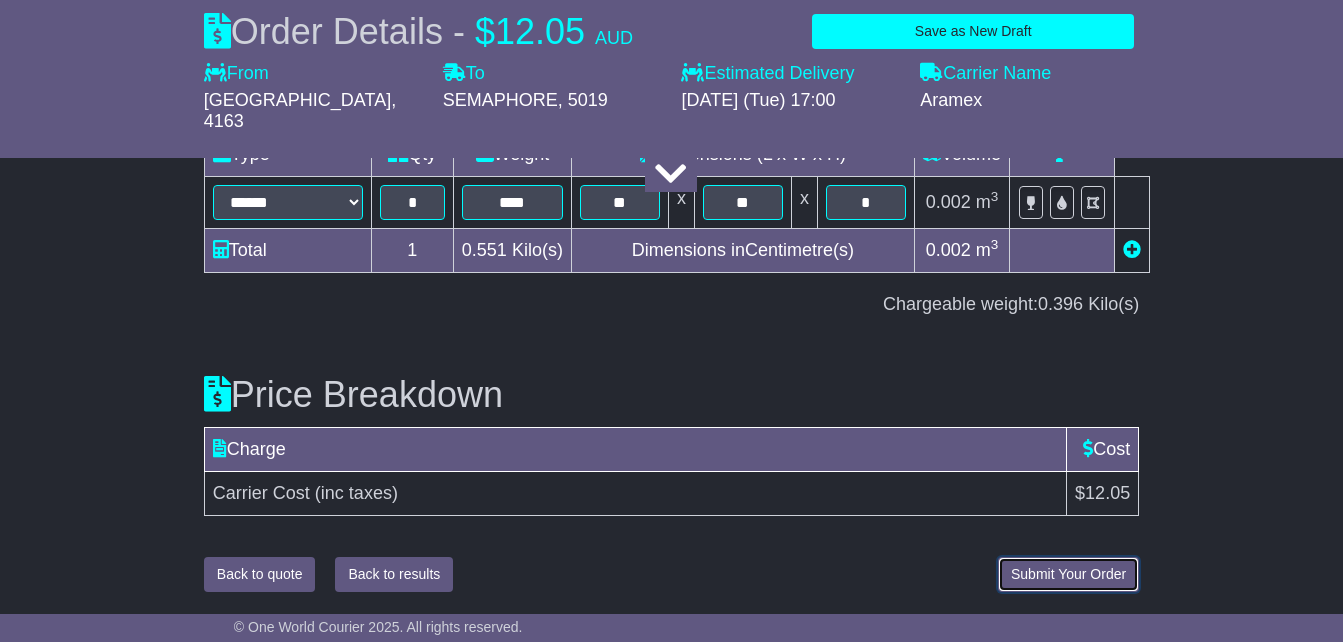 click on "Submit Your Order" at bounding box center (1068, 574) 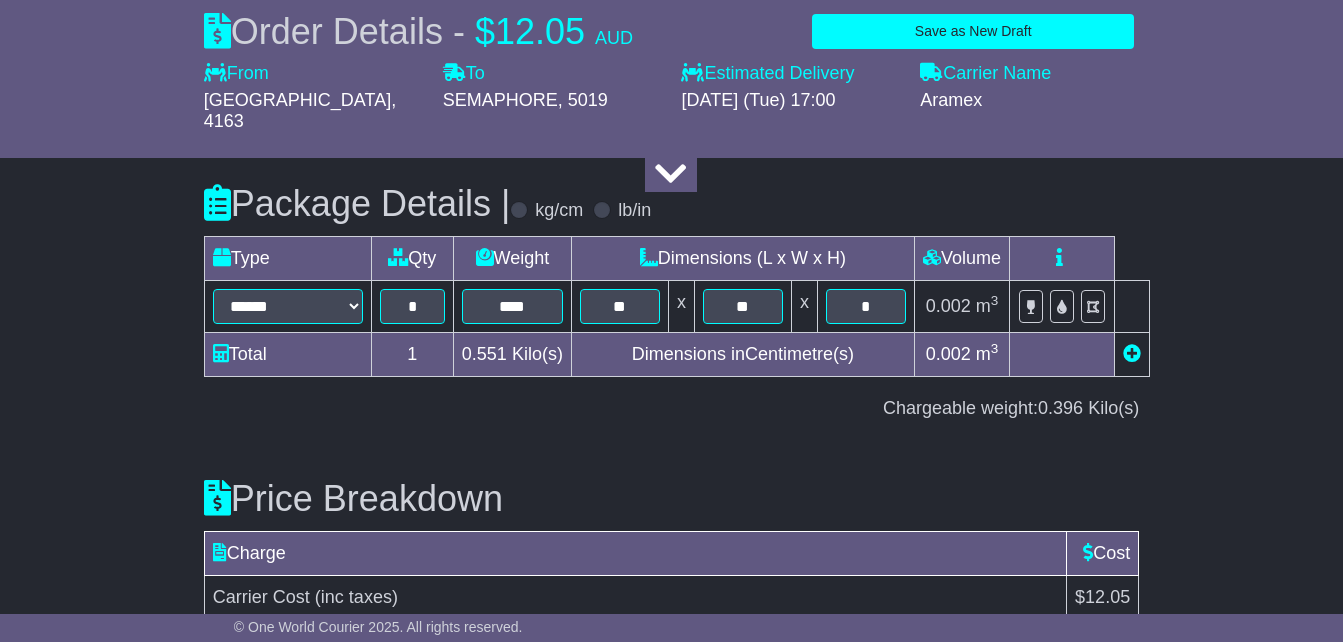 scroll, scrollTop: 2549, scrollLeft: 0, axis: vertical 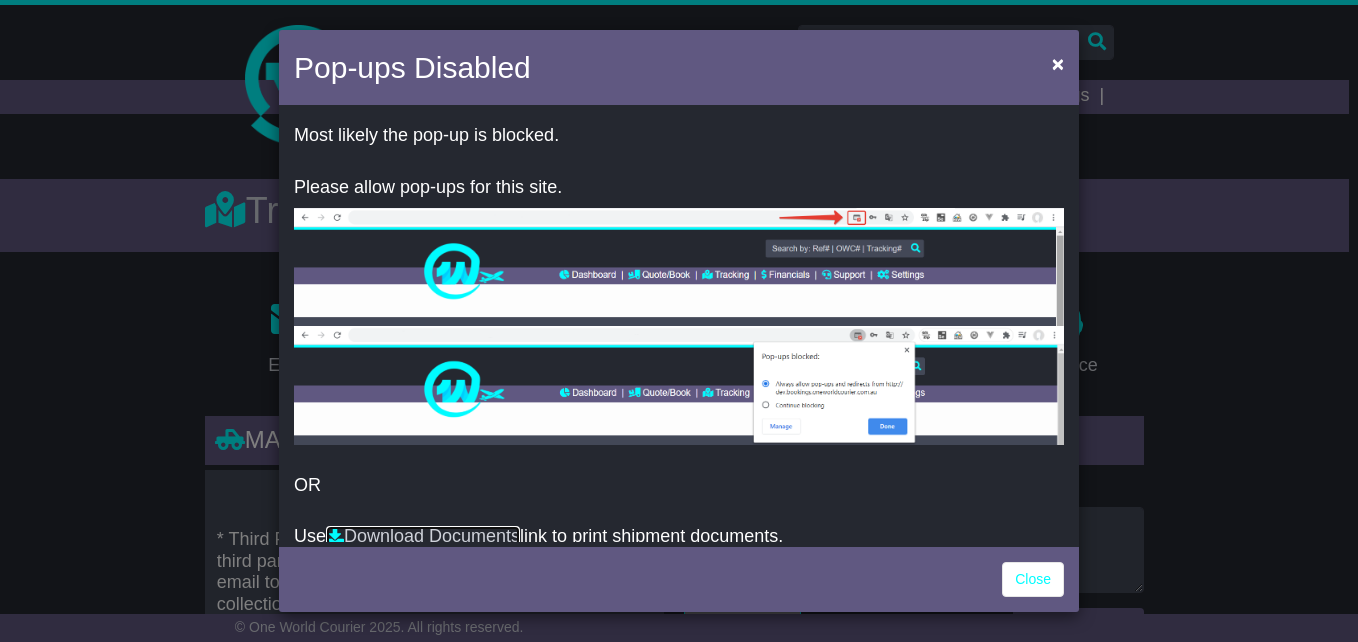 click on "Download Documents" at bounding box center [423, 536] 